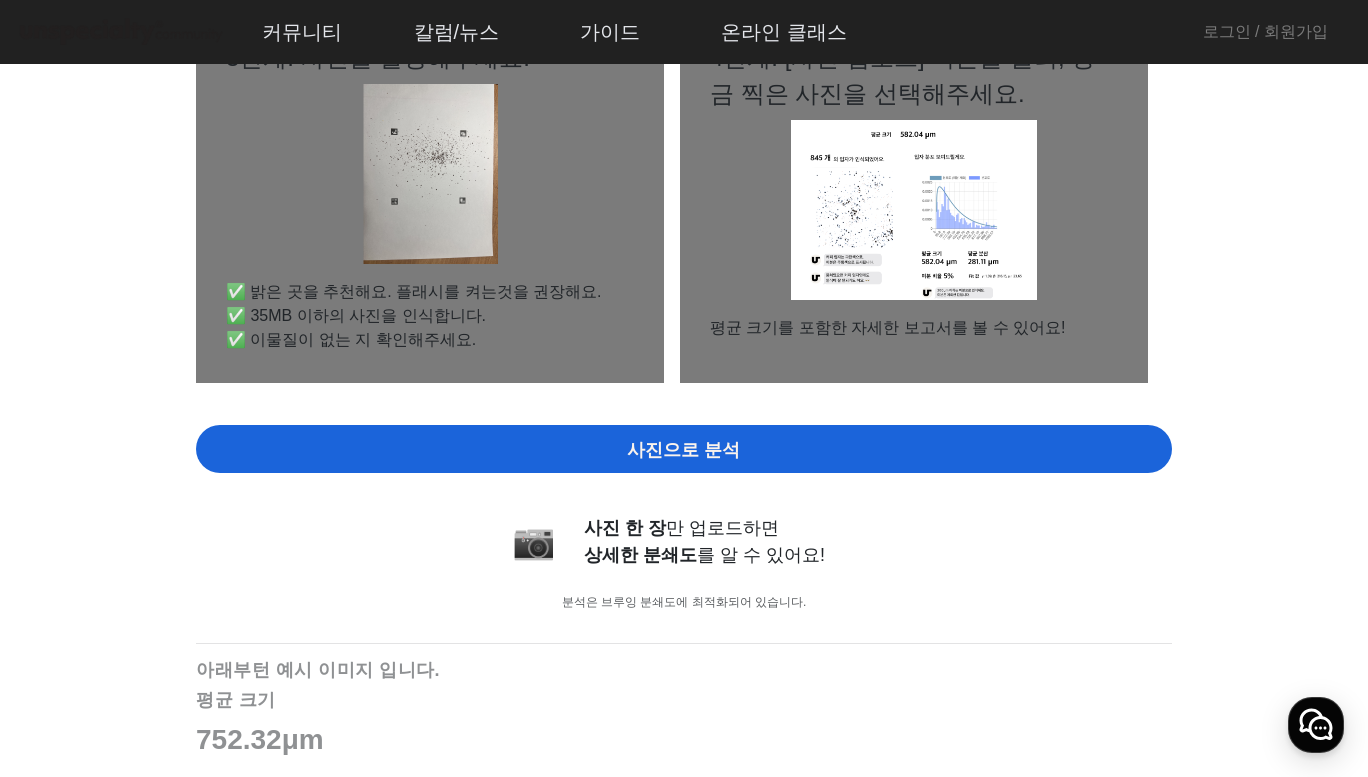 scroll, scrollTop: 0, scrollLeft: 0, axis: both 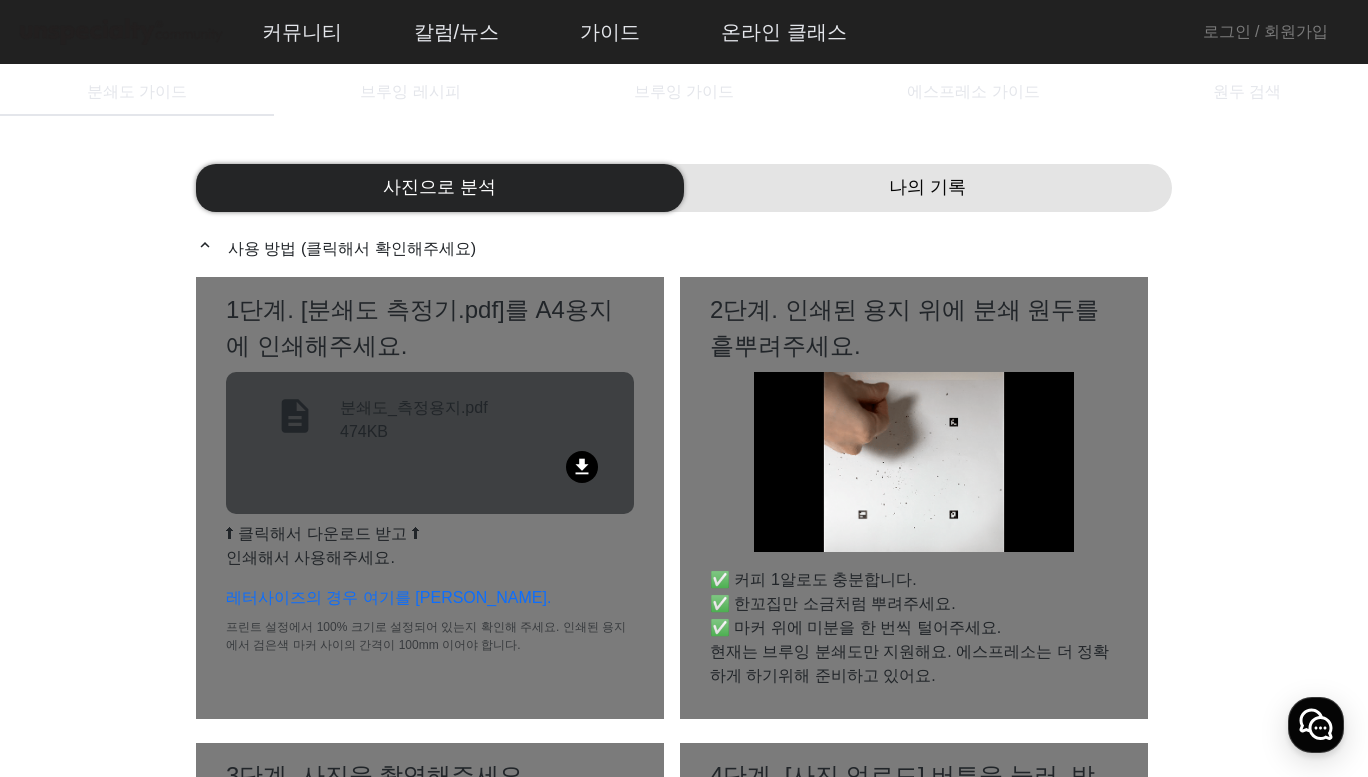 click on "칼럼" at bounding box center (0, 0) 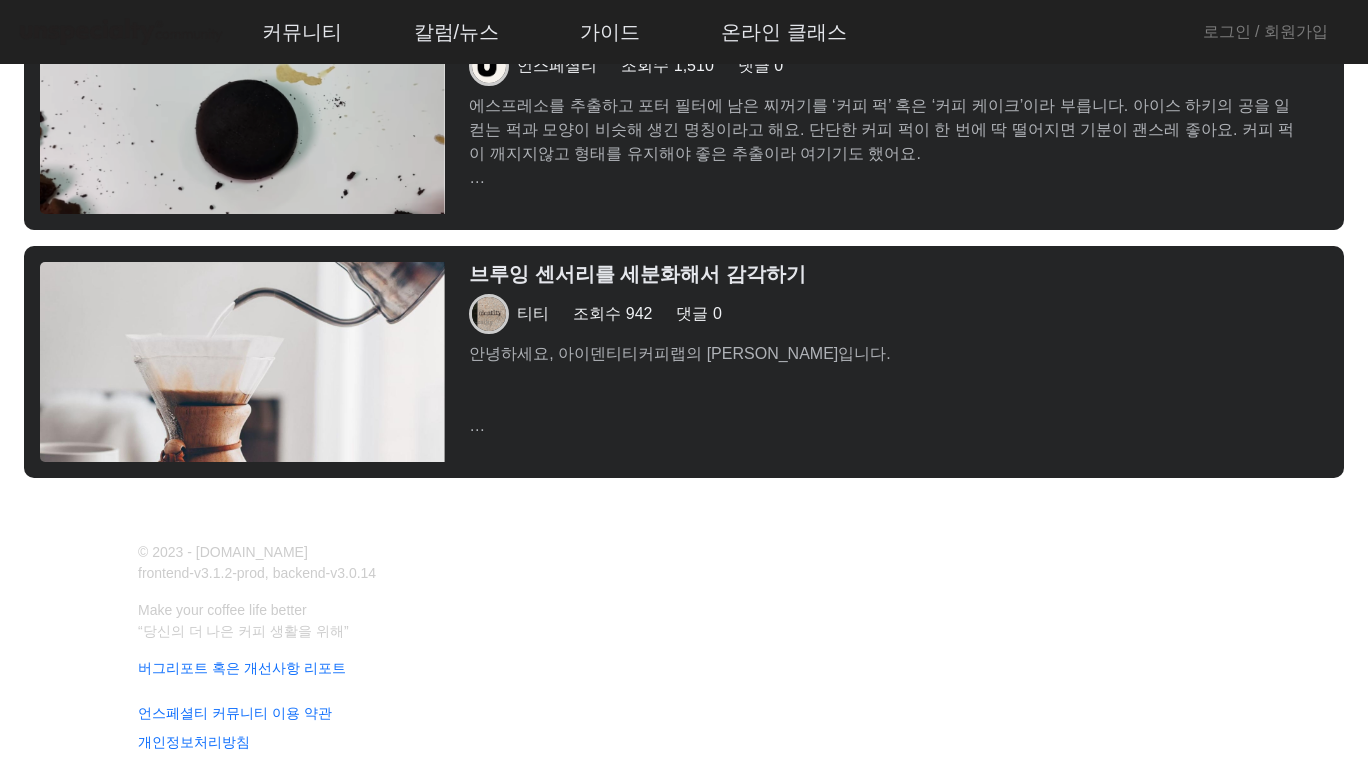 scroll, scrollTop: 3598, scrollLeft: 0, axis: vertical 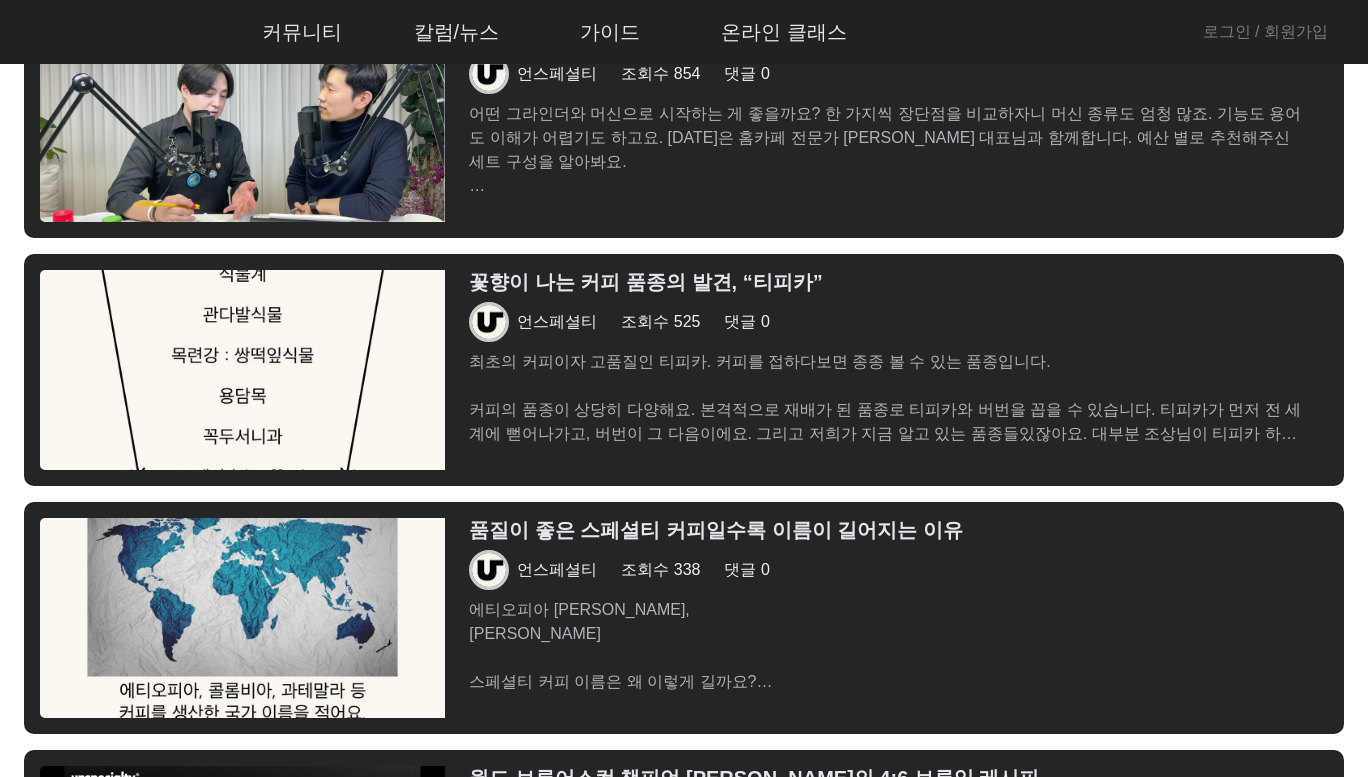 click on "자유게시판" at bounding box center (0, 0) 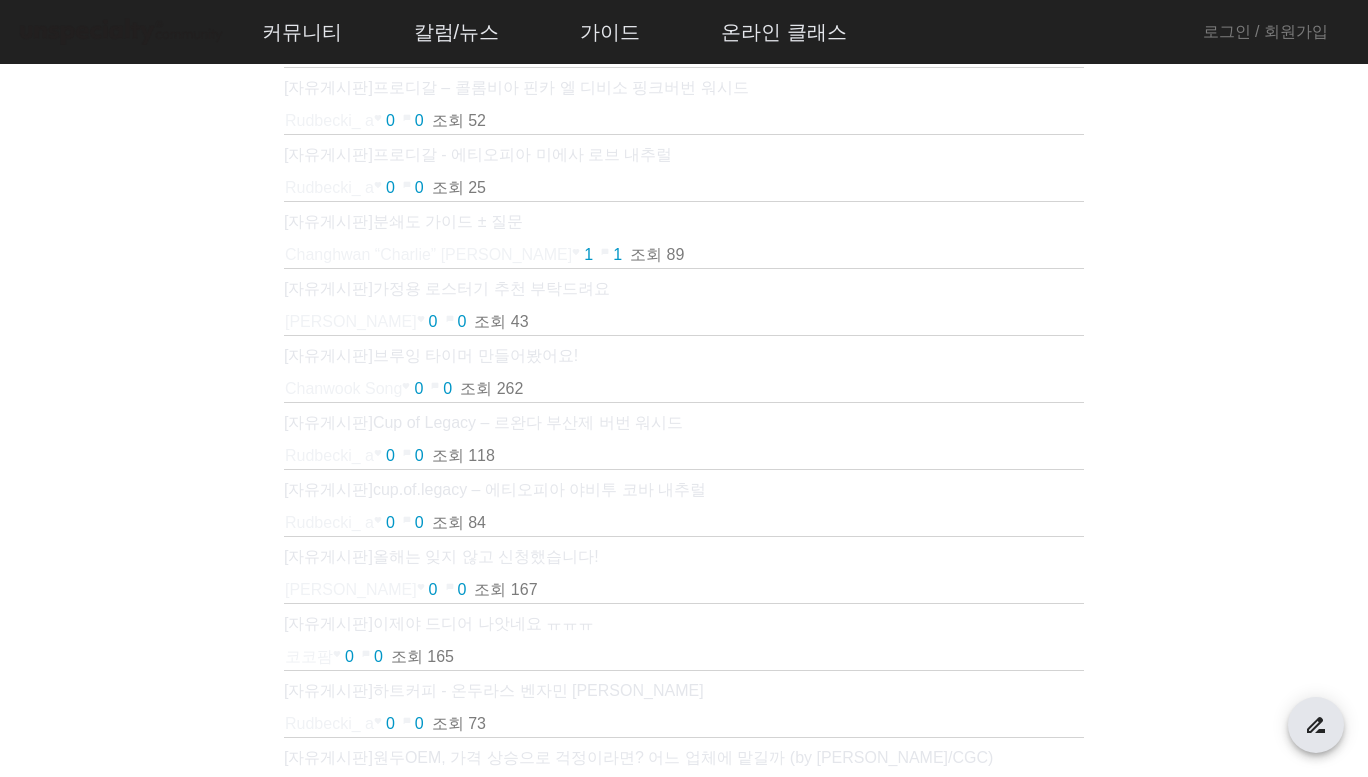 scroll, scrollTop: 0, scrollLeft: 0, axis: both 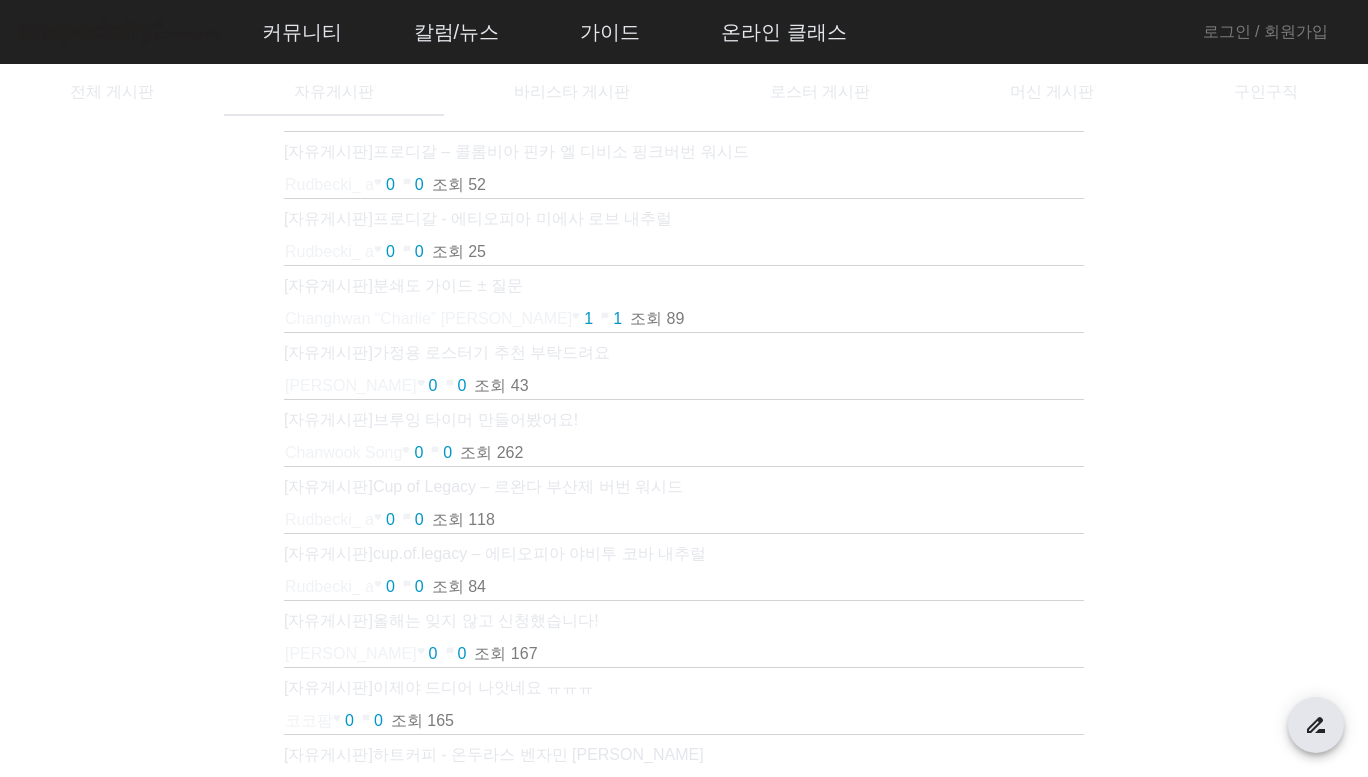click on "바리스타 게시판" at bounding box center (0, 0) 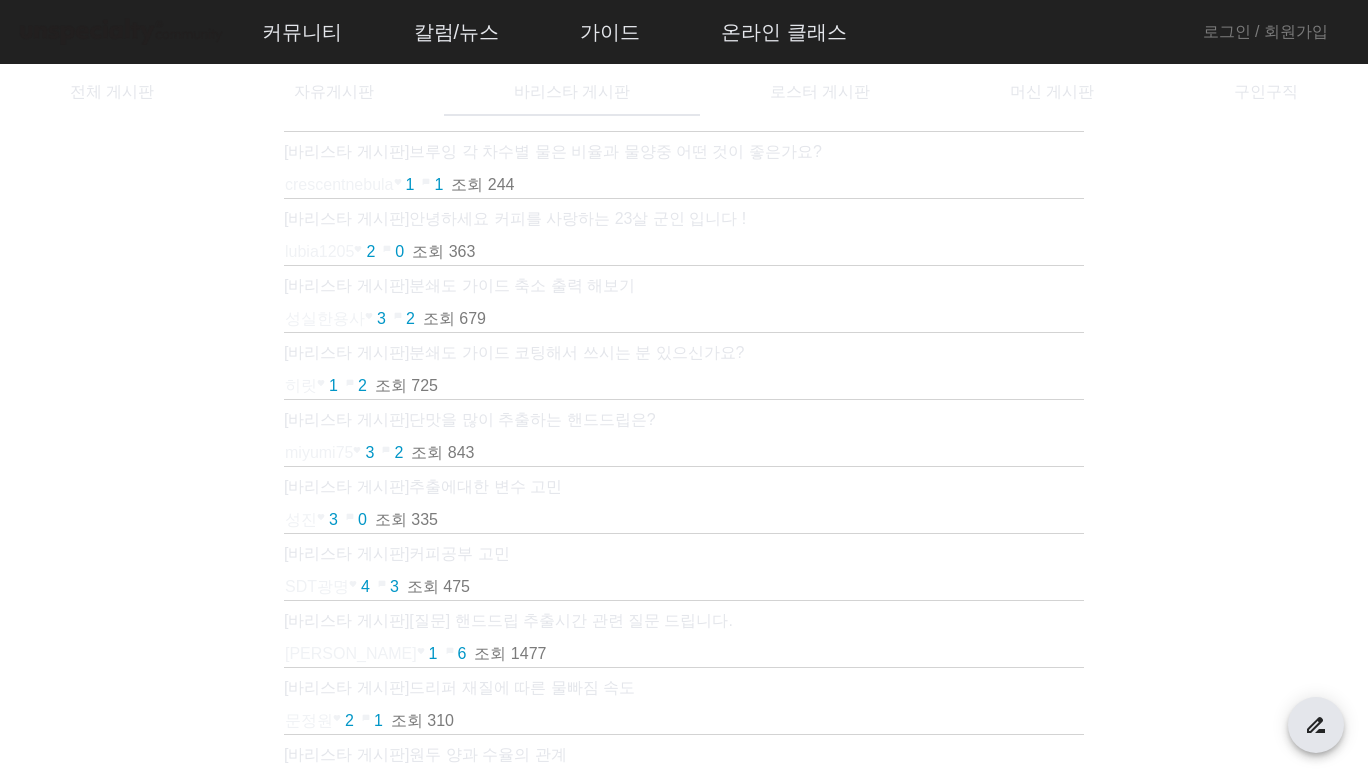 click on "구인구직" at bounding box center [0, 0] 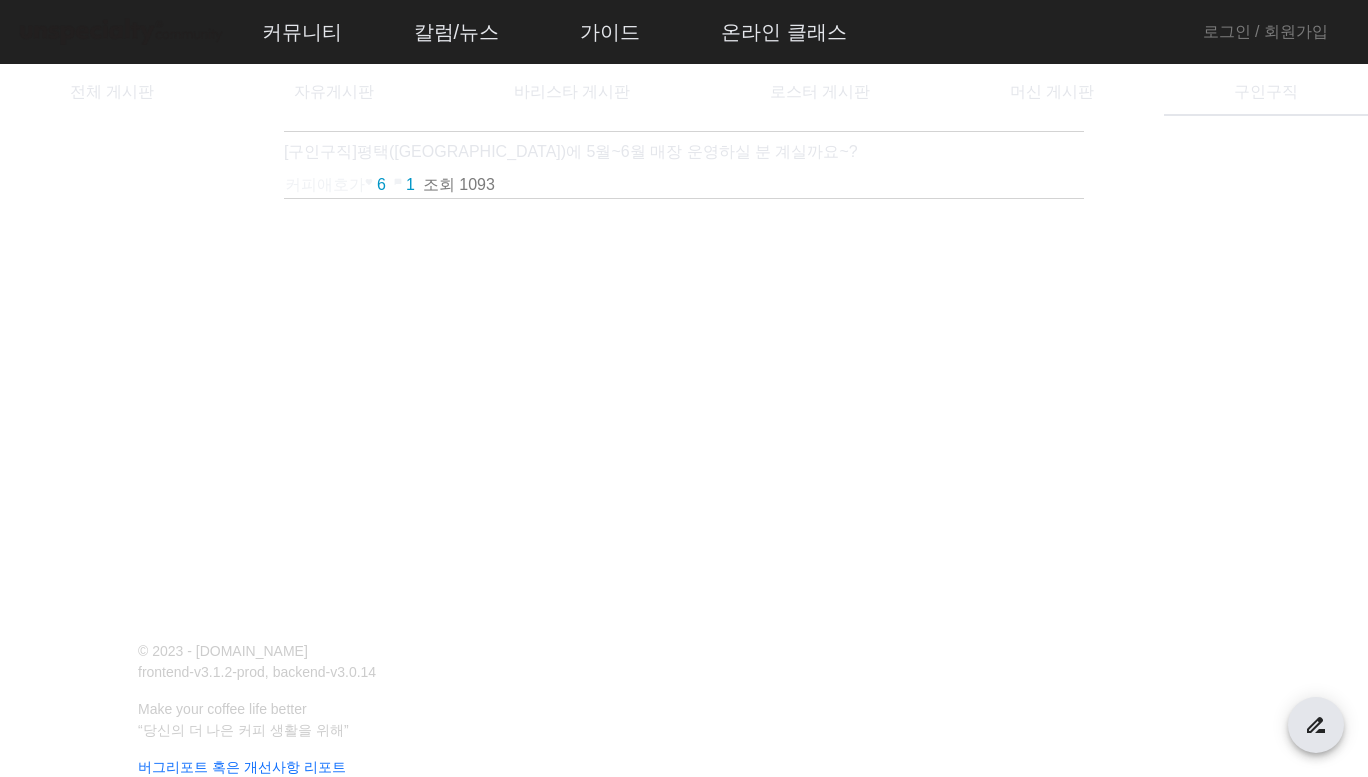 click on "머신 게시판" at bounding box center (0, 0) 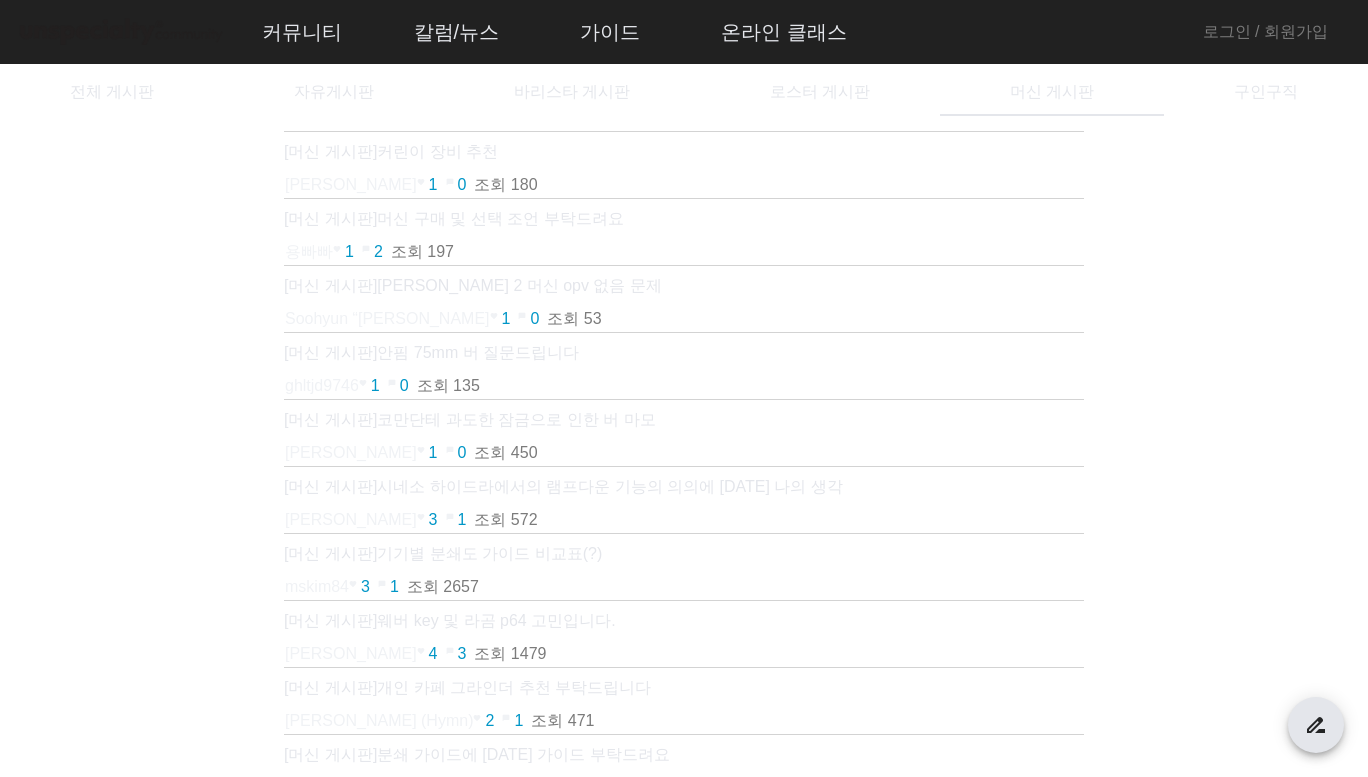 click on "로스터 게시판" at bounding box center [0, 0] 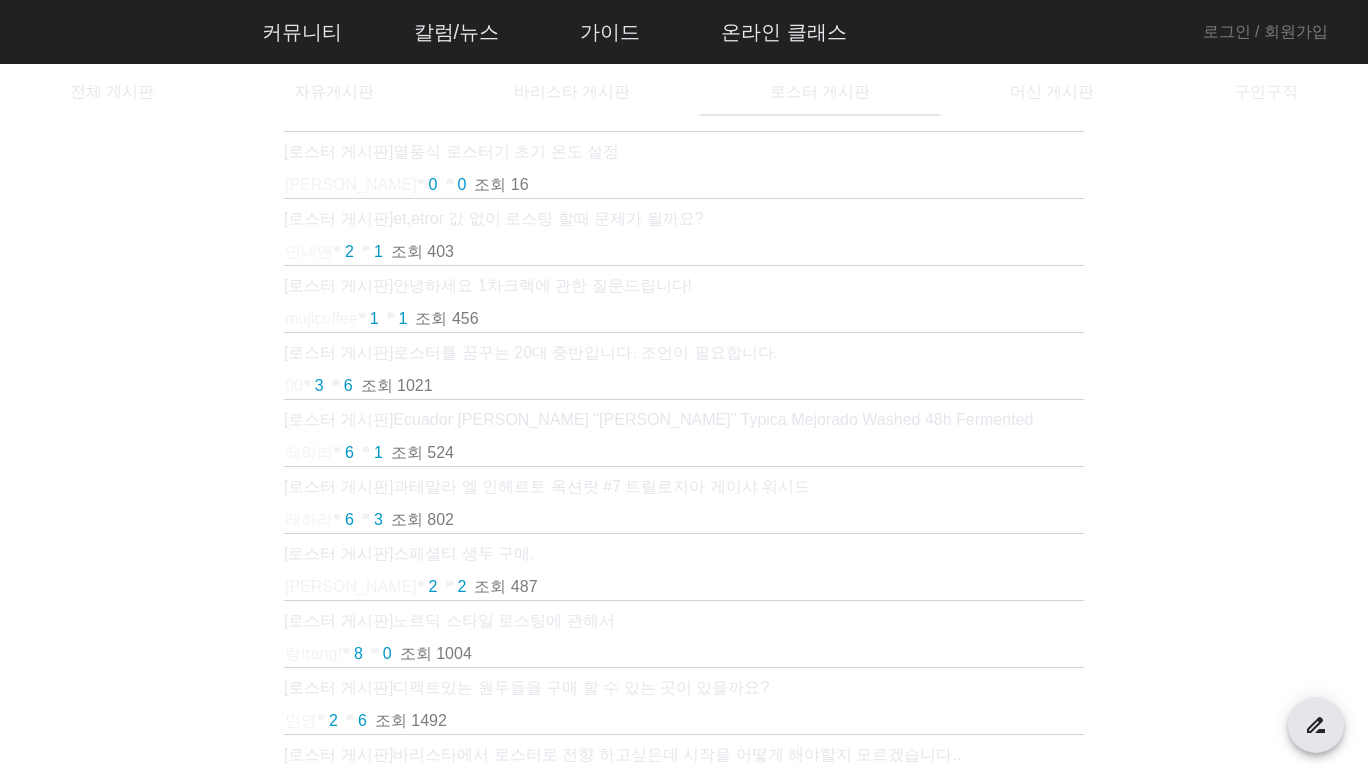 click on "브루잉 레시피" at bounding box center [0, 0] 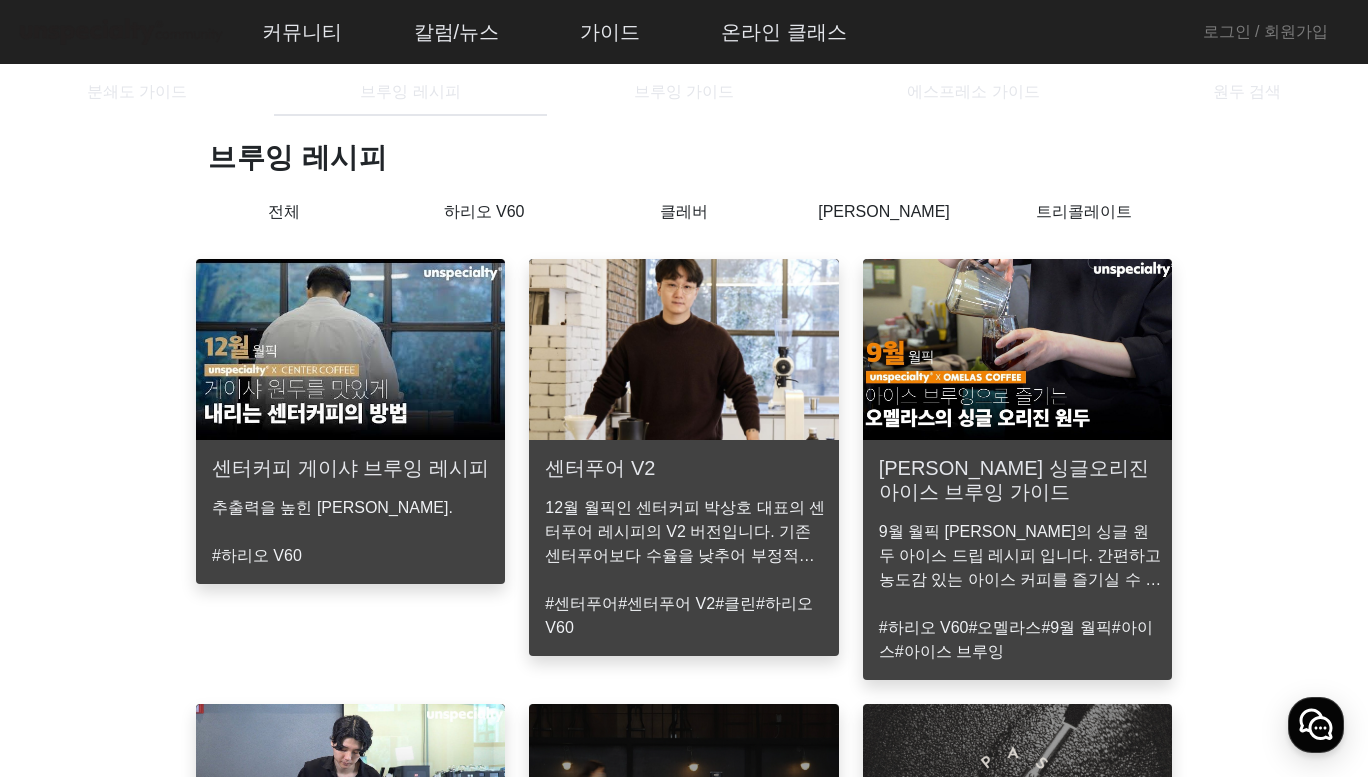 click on "트리콜레이트" at bounding box center (1084, 225) 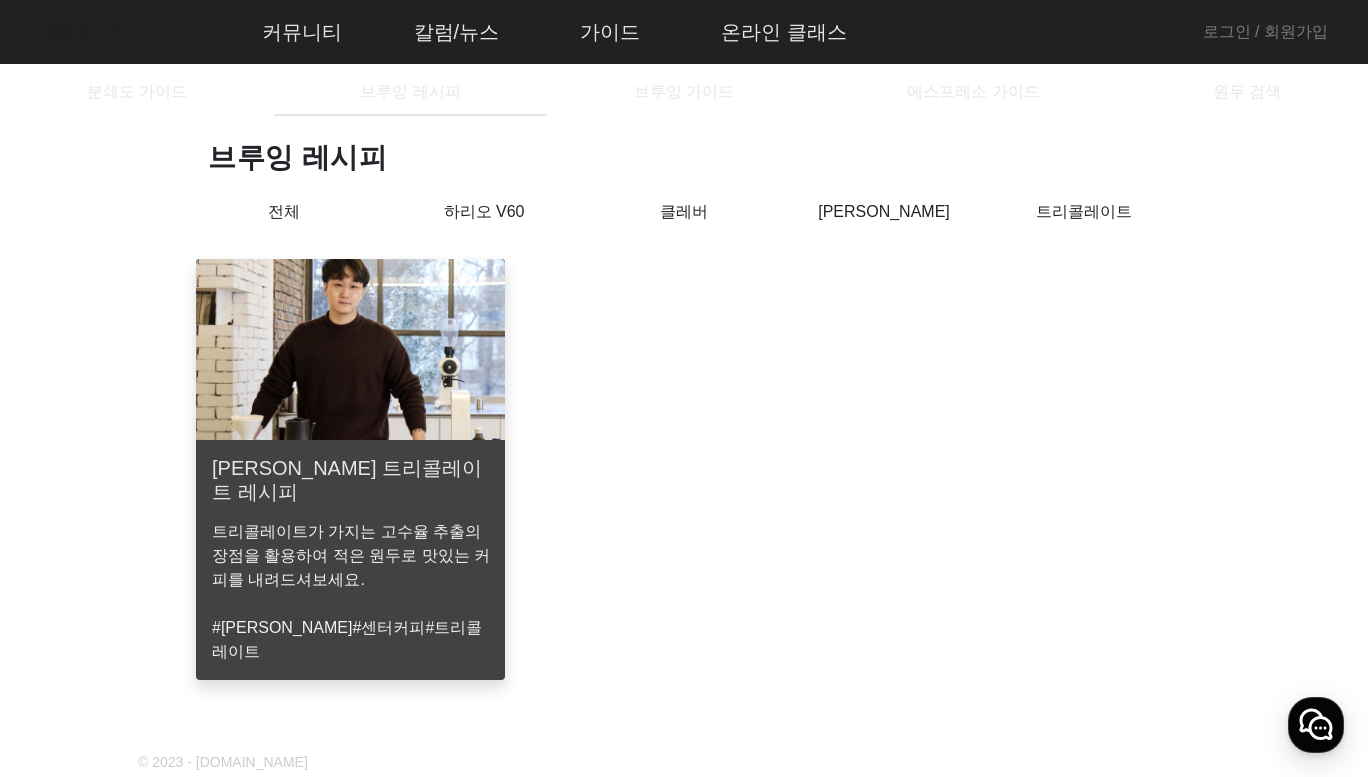 click on "원두 검색" at bounding box center (1247, 92) 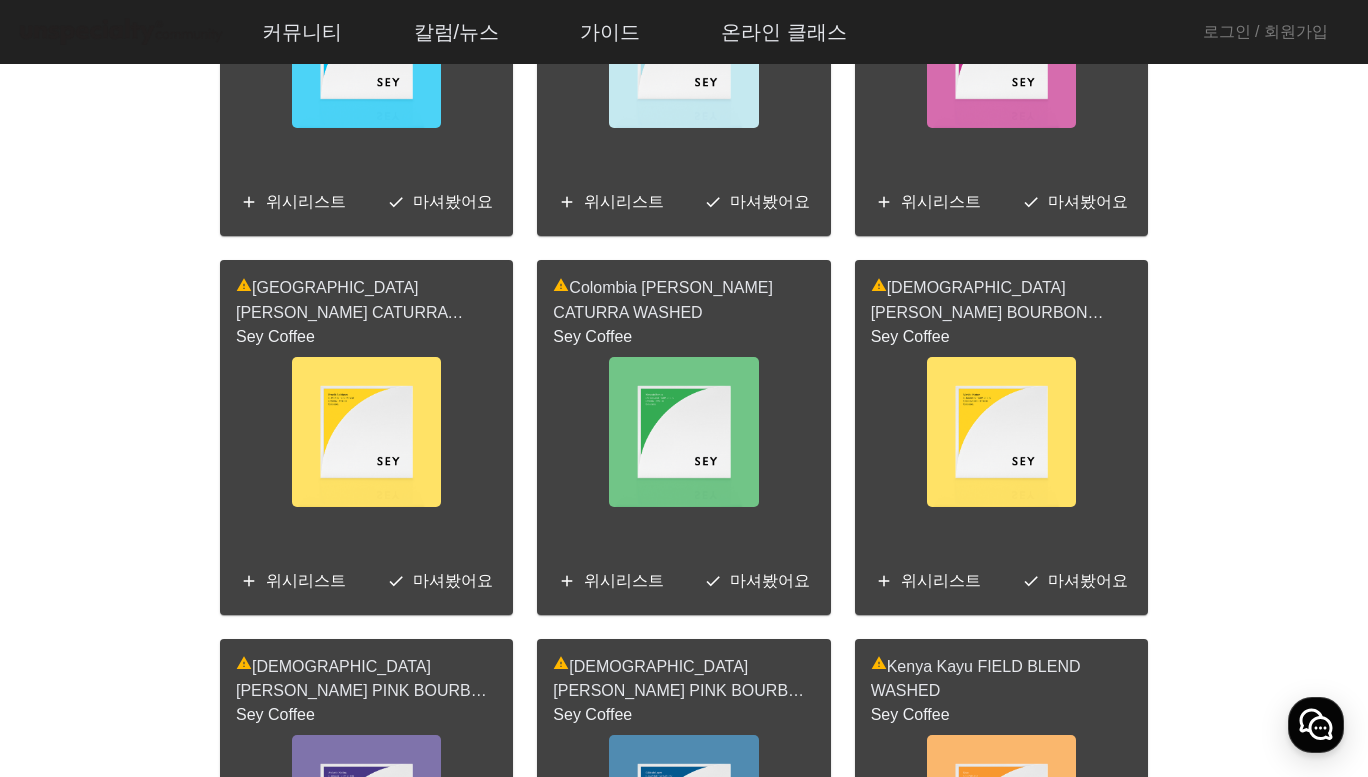 scroll, scrollTop: 2411, scrollLeft: 0, axis: vertical 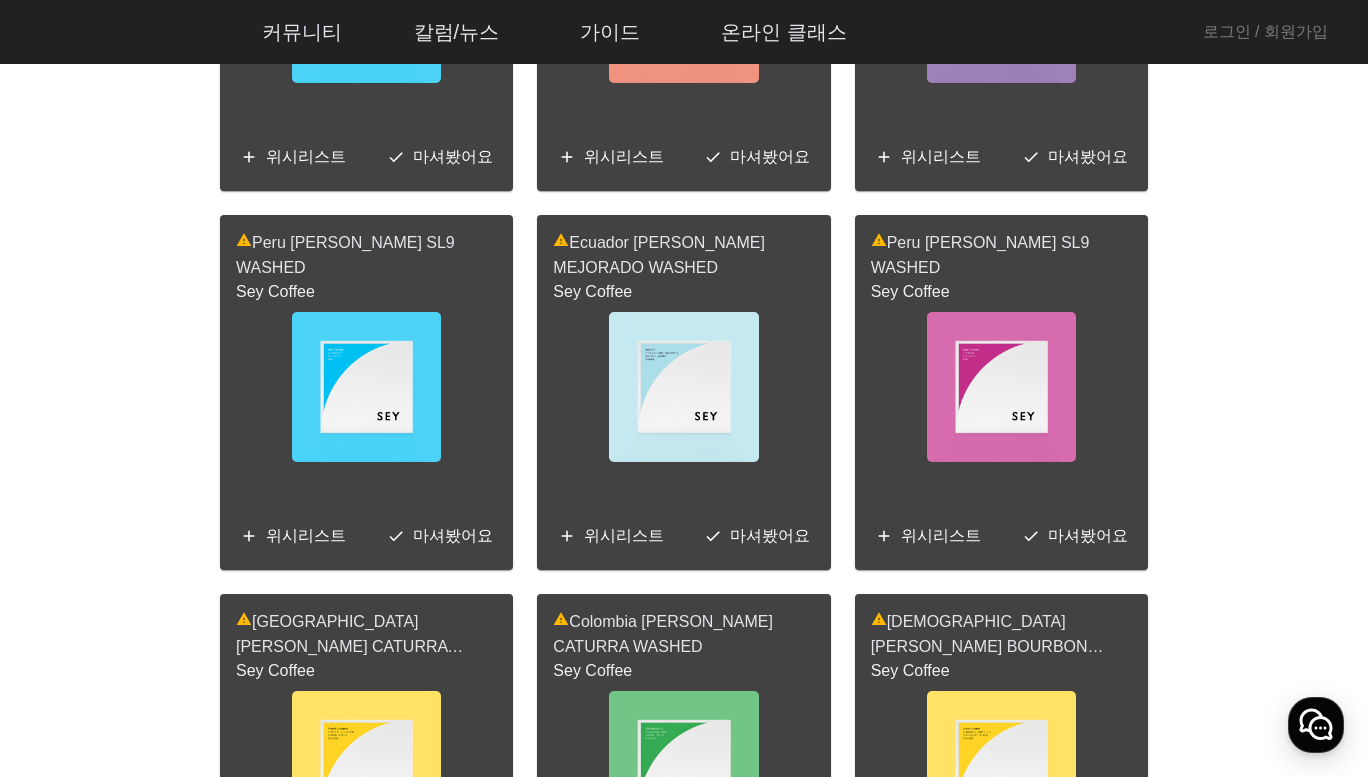 click on "위시리스트" 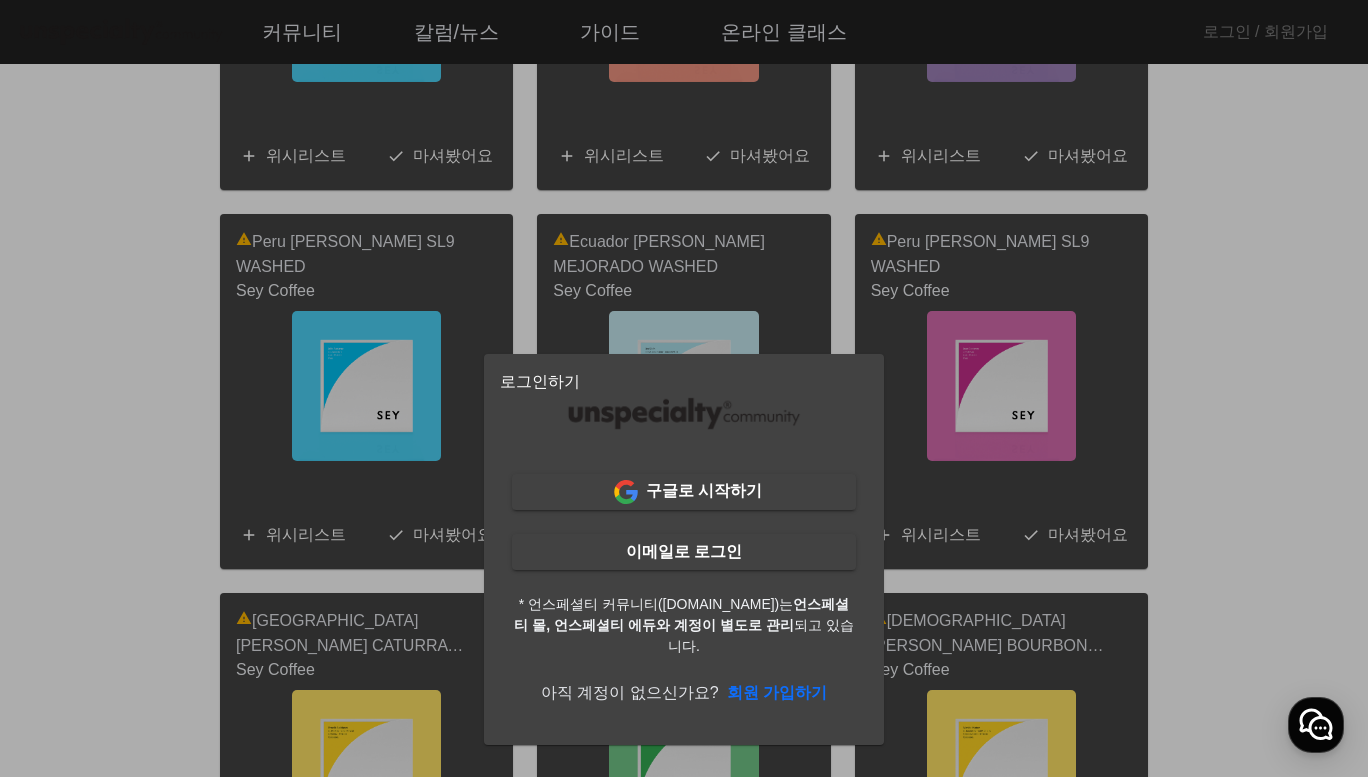 scroll, scrollTop: 0, scrollLeft: 0, axis: both 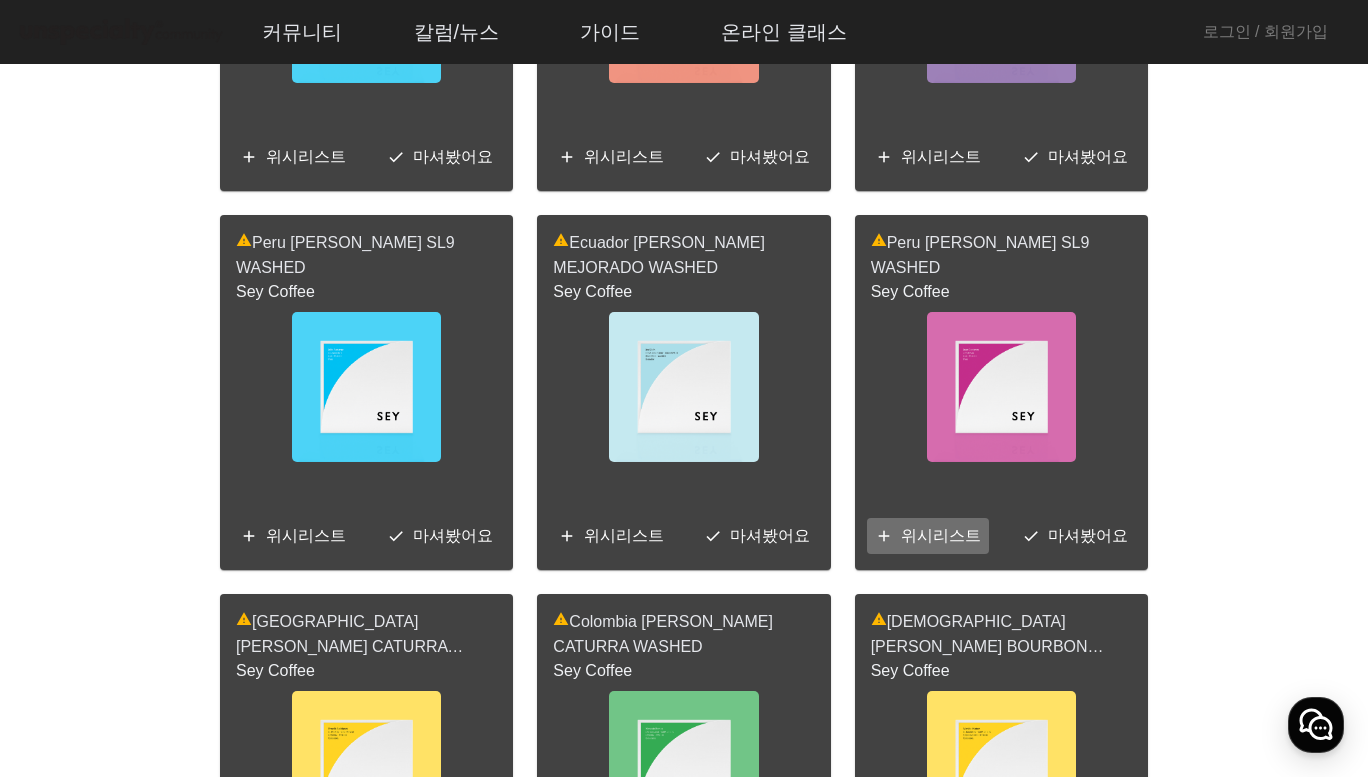 click 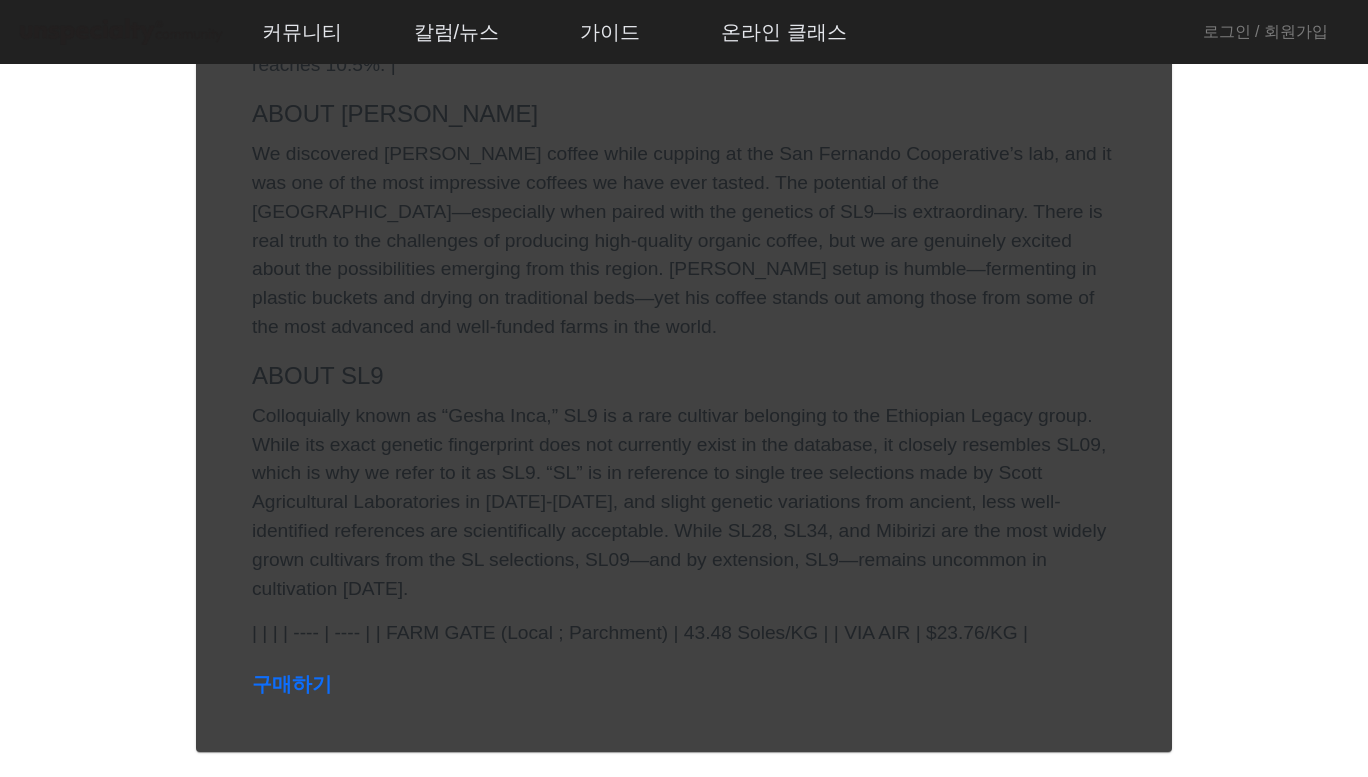 scroll, scrollTop: 666, scrollLeft: 0, axis: vertical 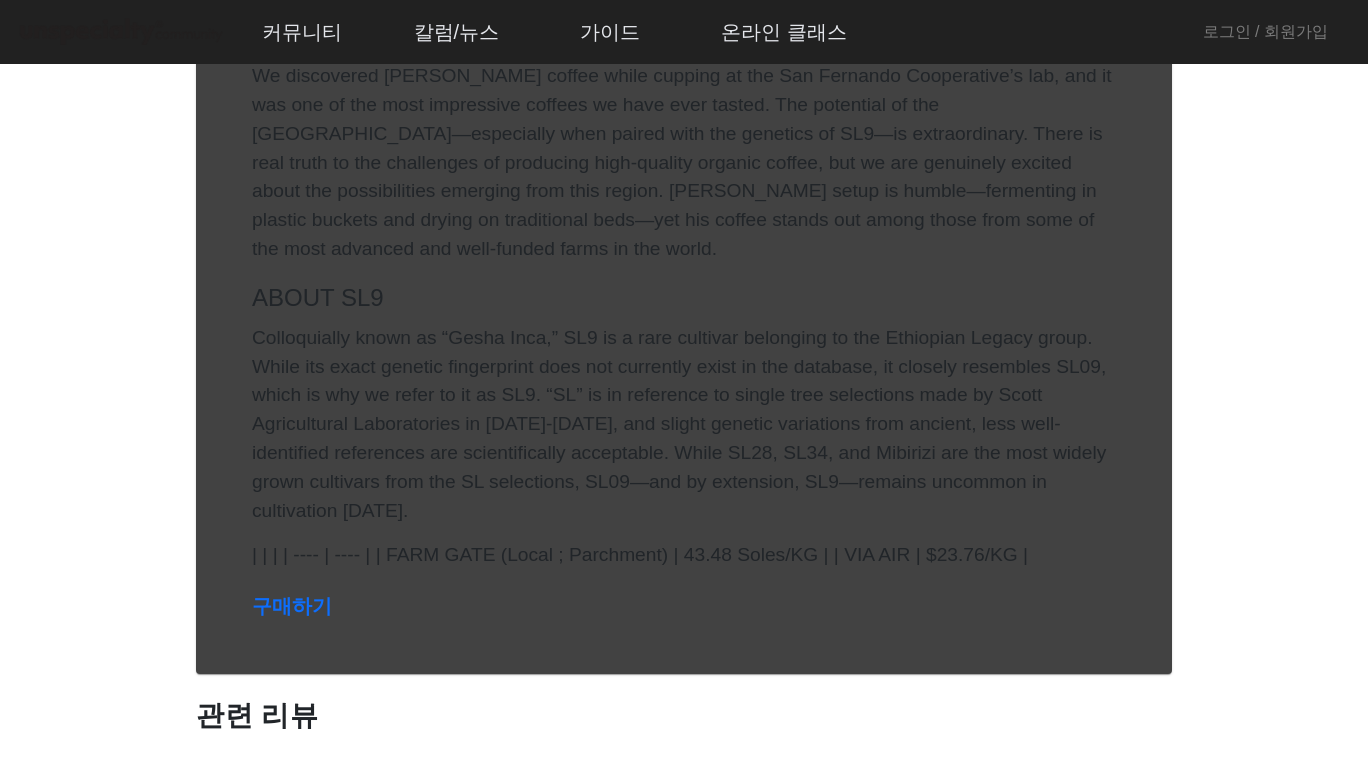 click on "구매하기" 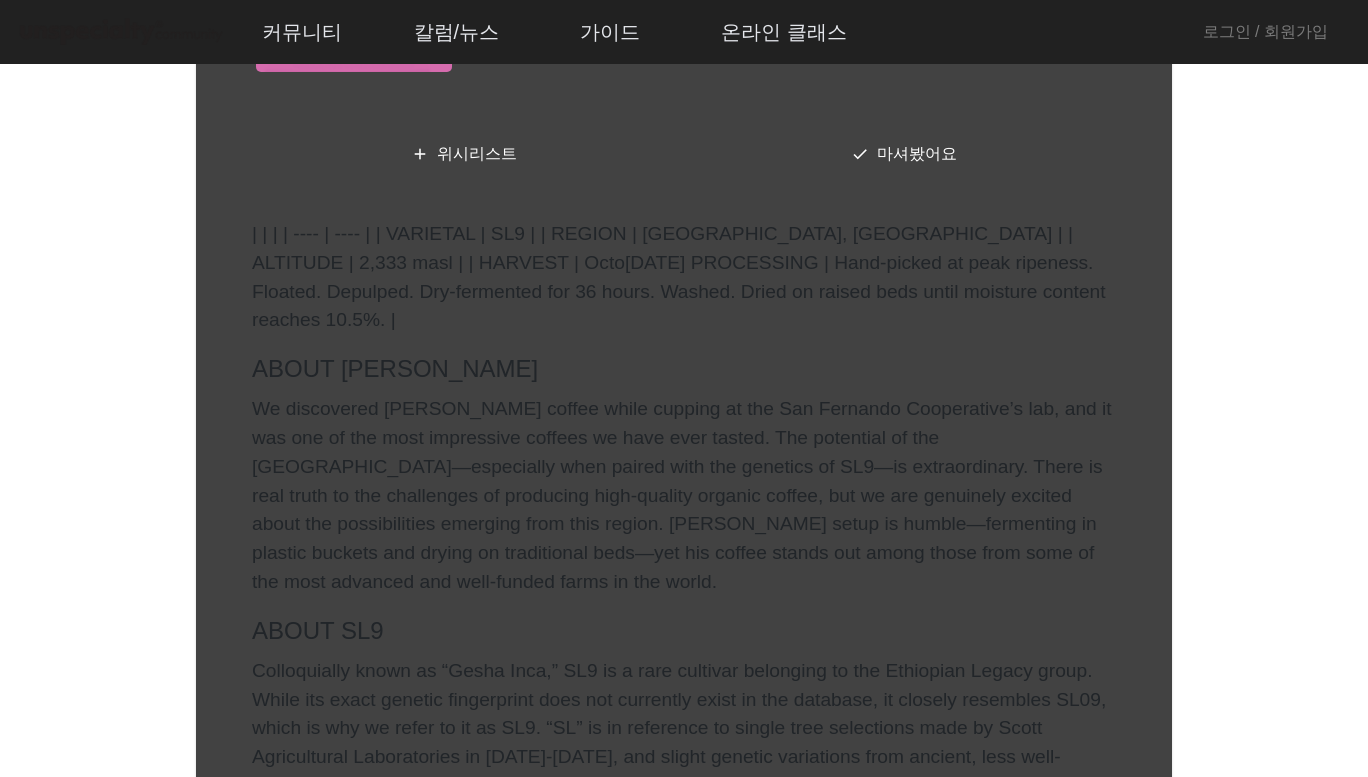 scroll, scrollTop: 0, scrollLeft: 0, axis: both 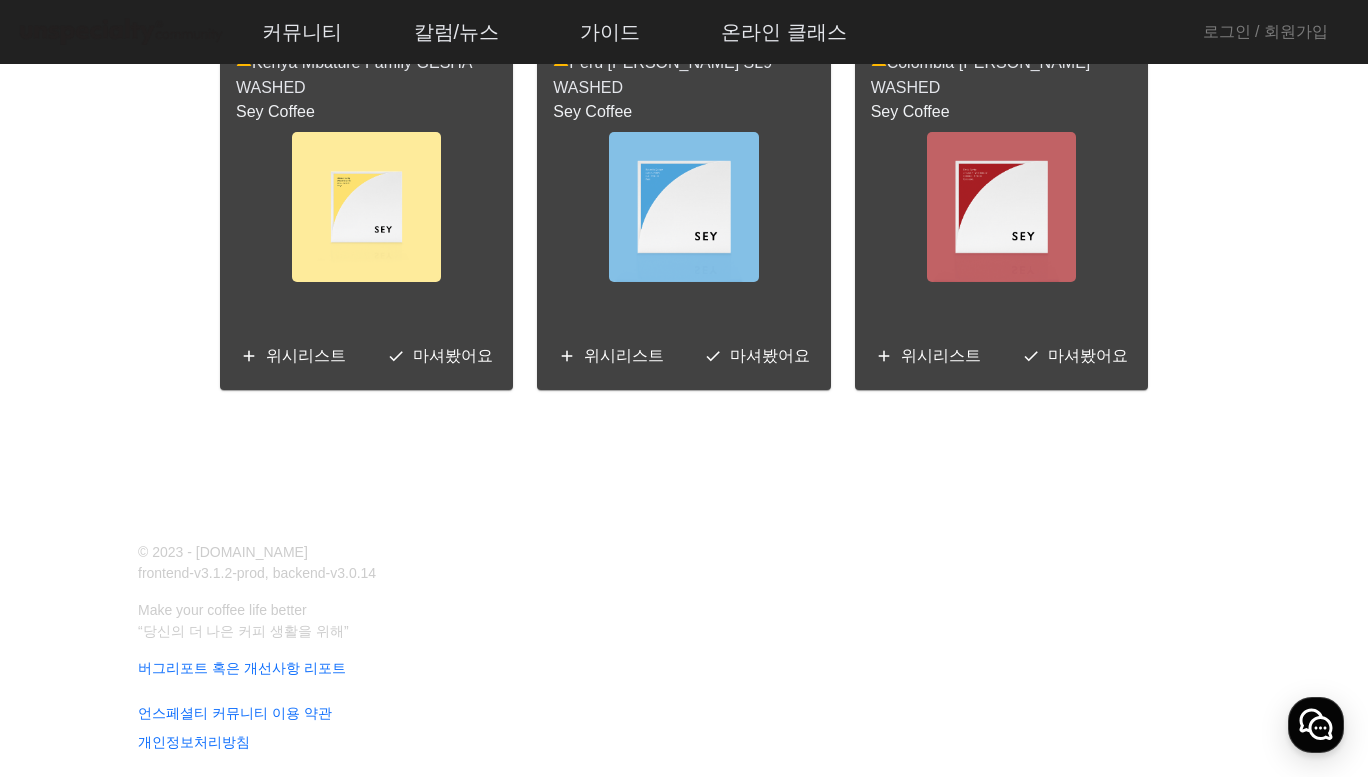 click on "페이지당 항목 수:  30  1 - 229 페이지" at bounding box center (684, 442) 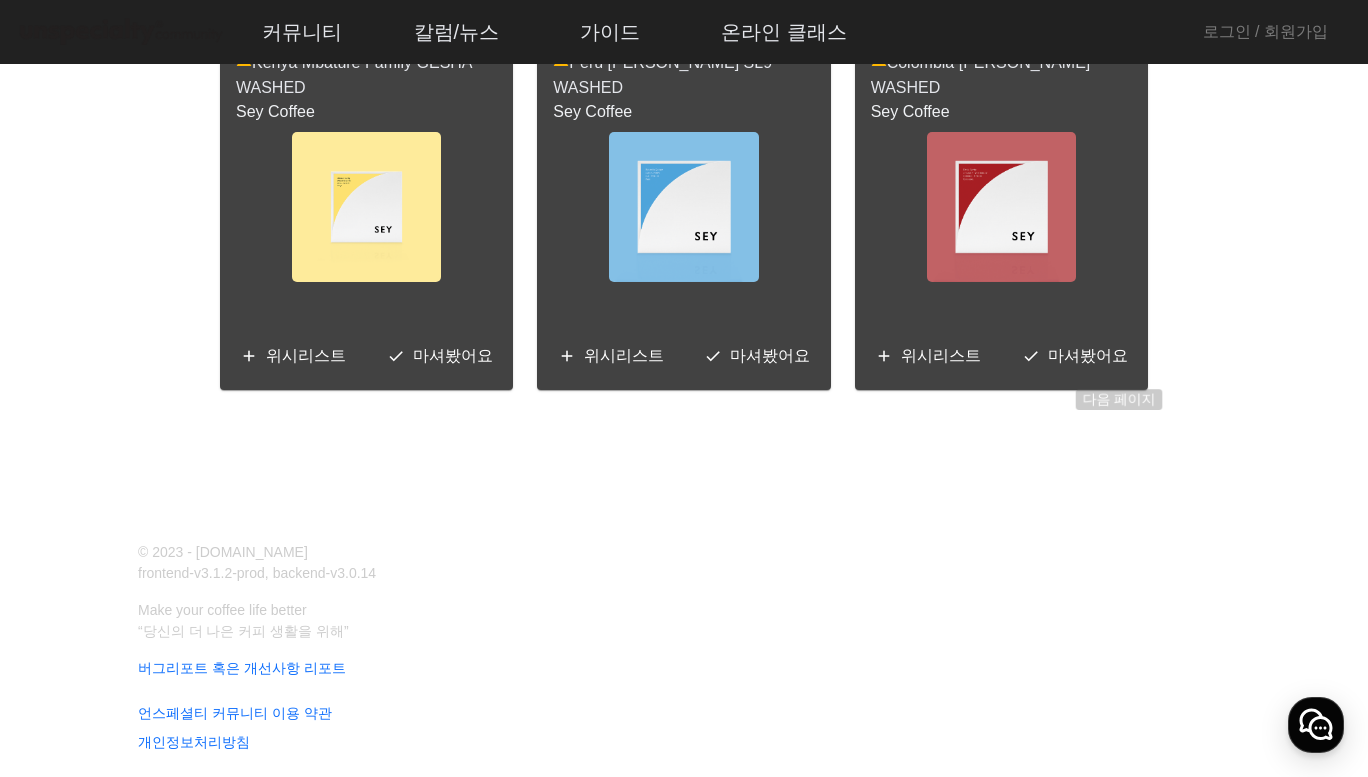 click at bounding box center [1116, 442] 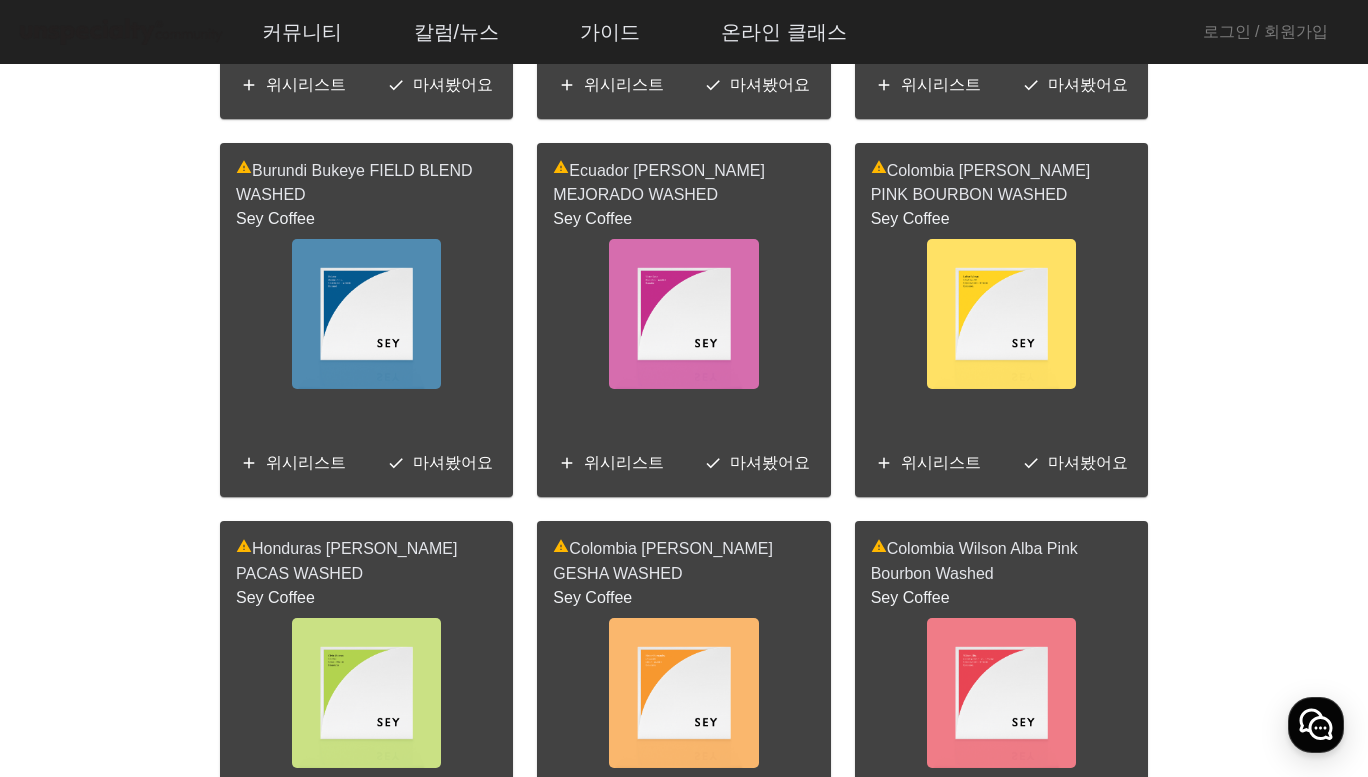 scroll, scrollTop: 3745, scrollLeft: 0, axis: vertical 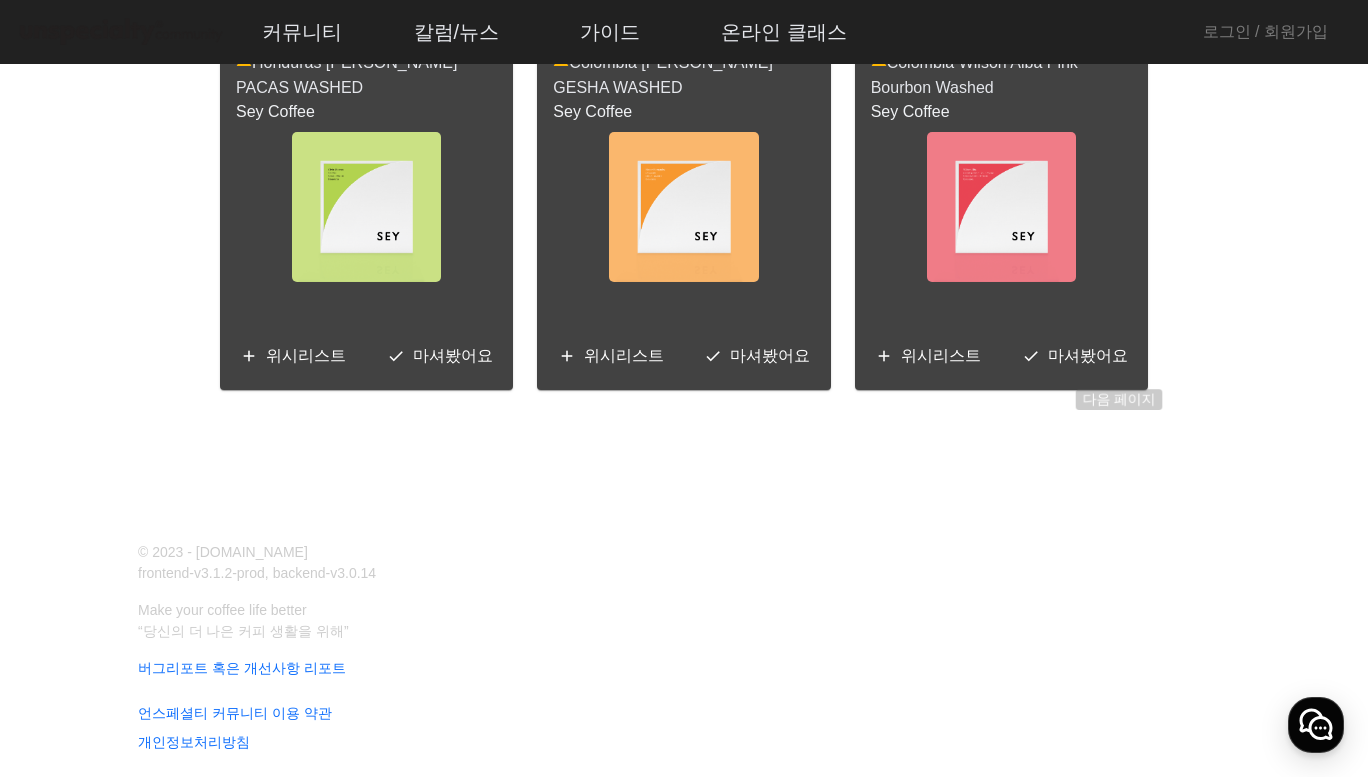 click at bounding box center (1116, 442) 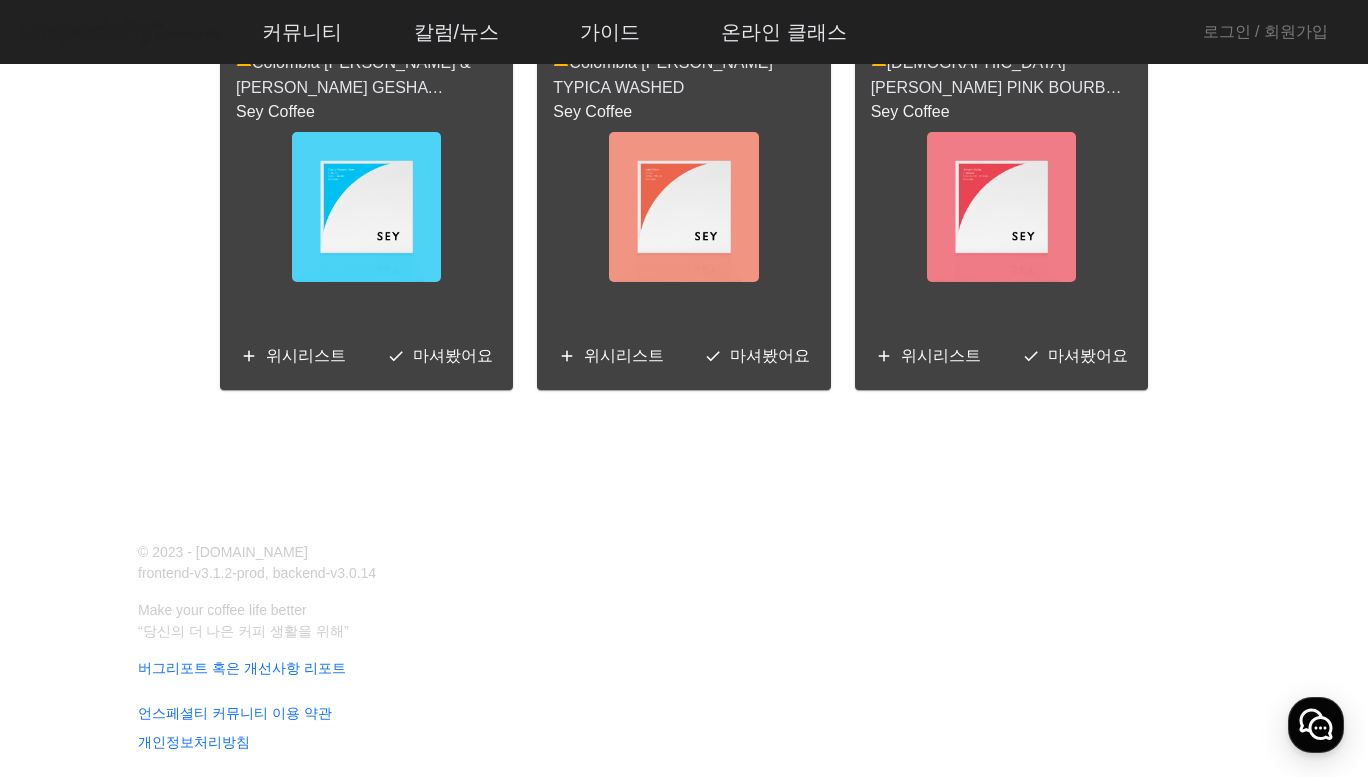 click at bounding box center (1116, 442) 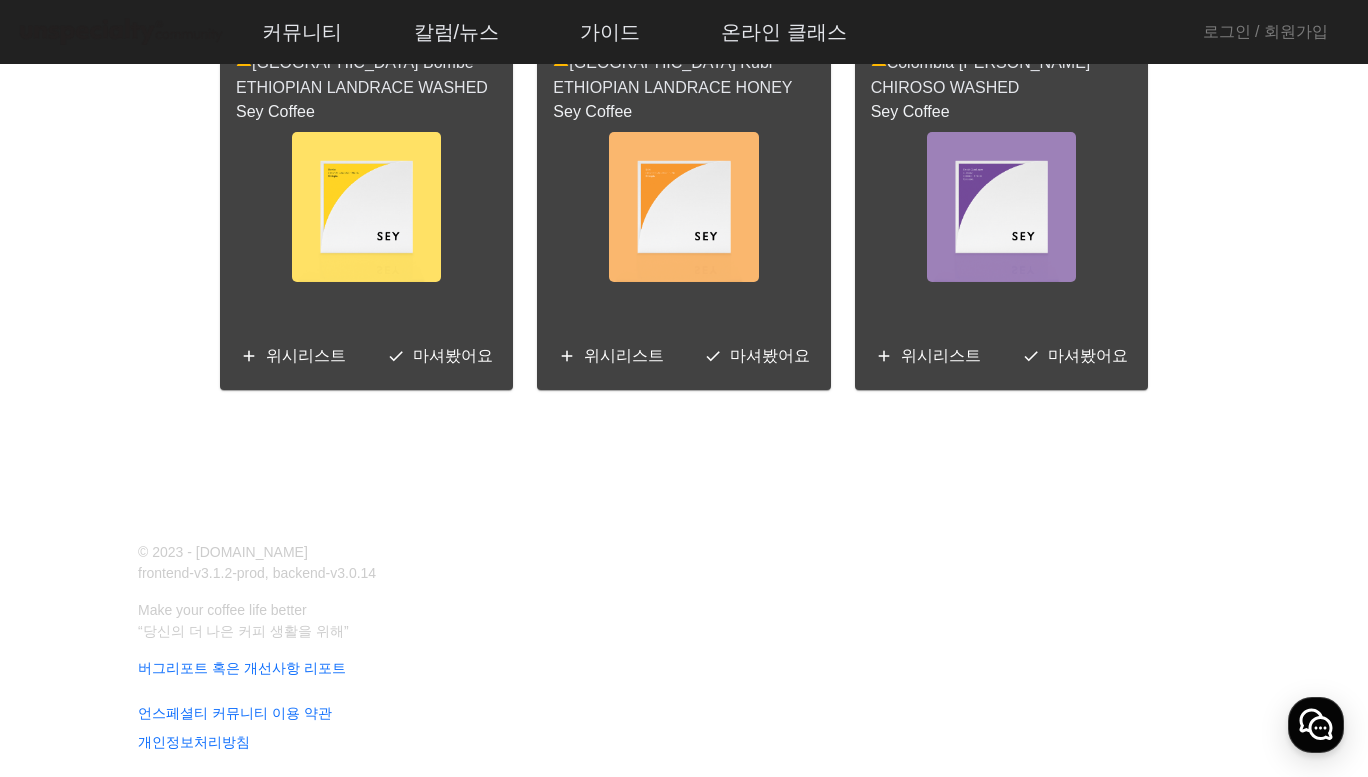 click at bounding box center (1116, 442) 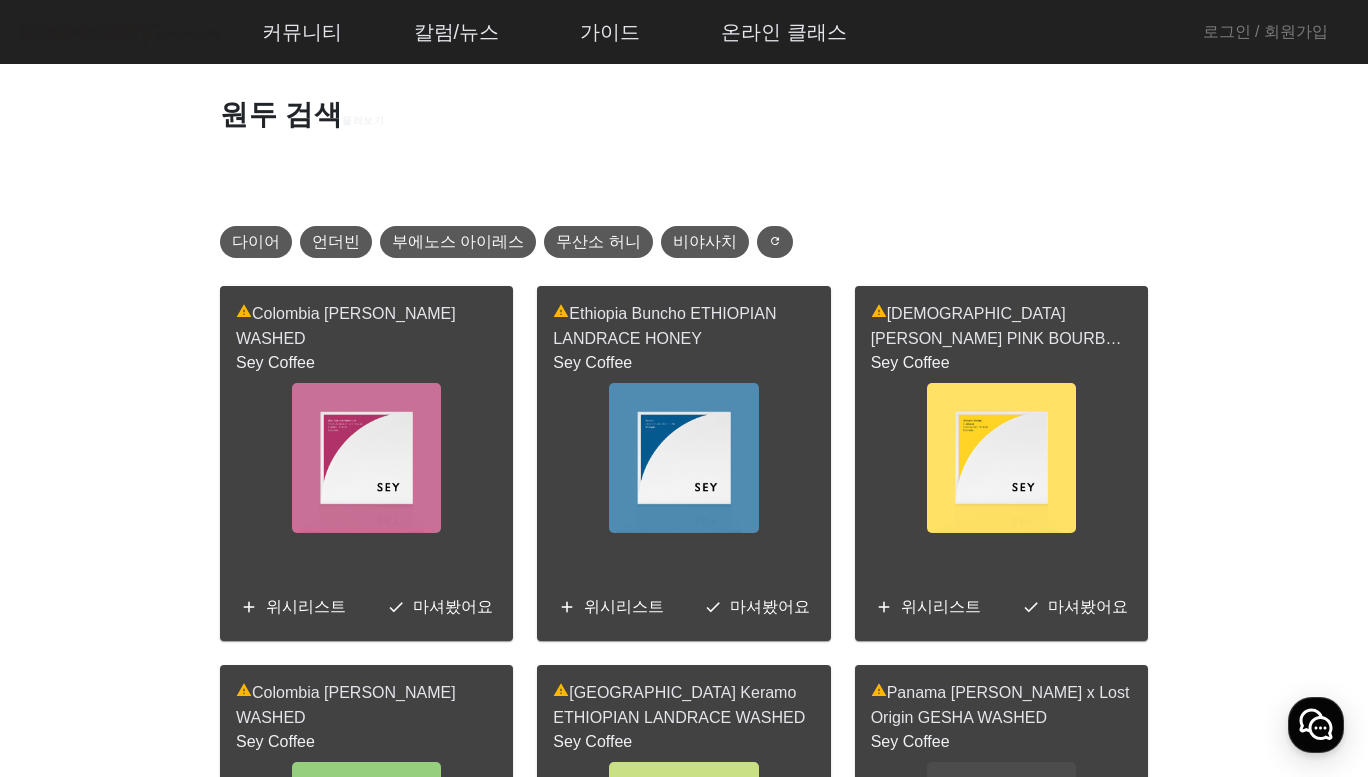 scroll, scrollTop: 0, scrollLeft: 0, axis: both 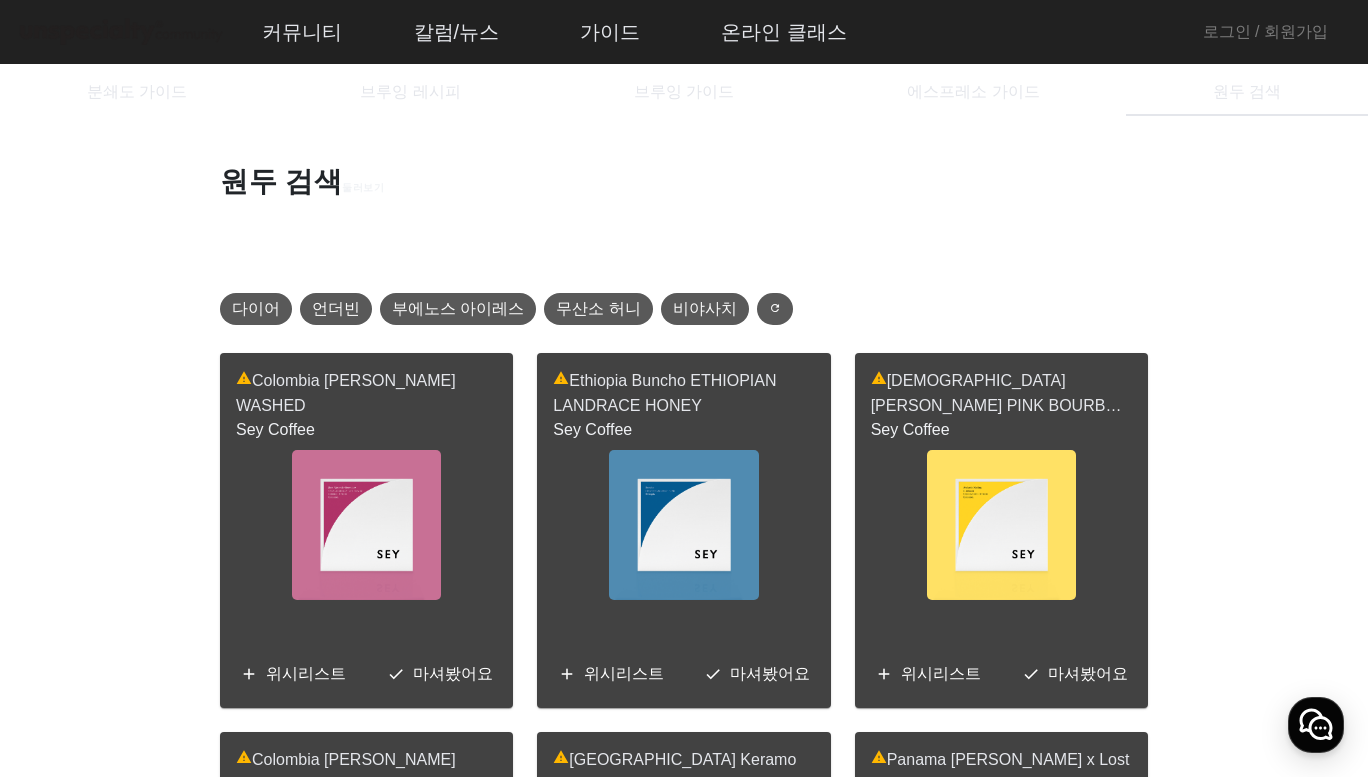 click on "search   어떤 원두를 찾아볼까요?   총  6,851 개" at bounding box center (381, 235) 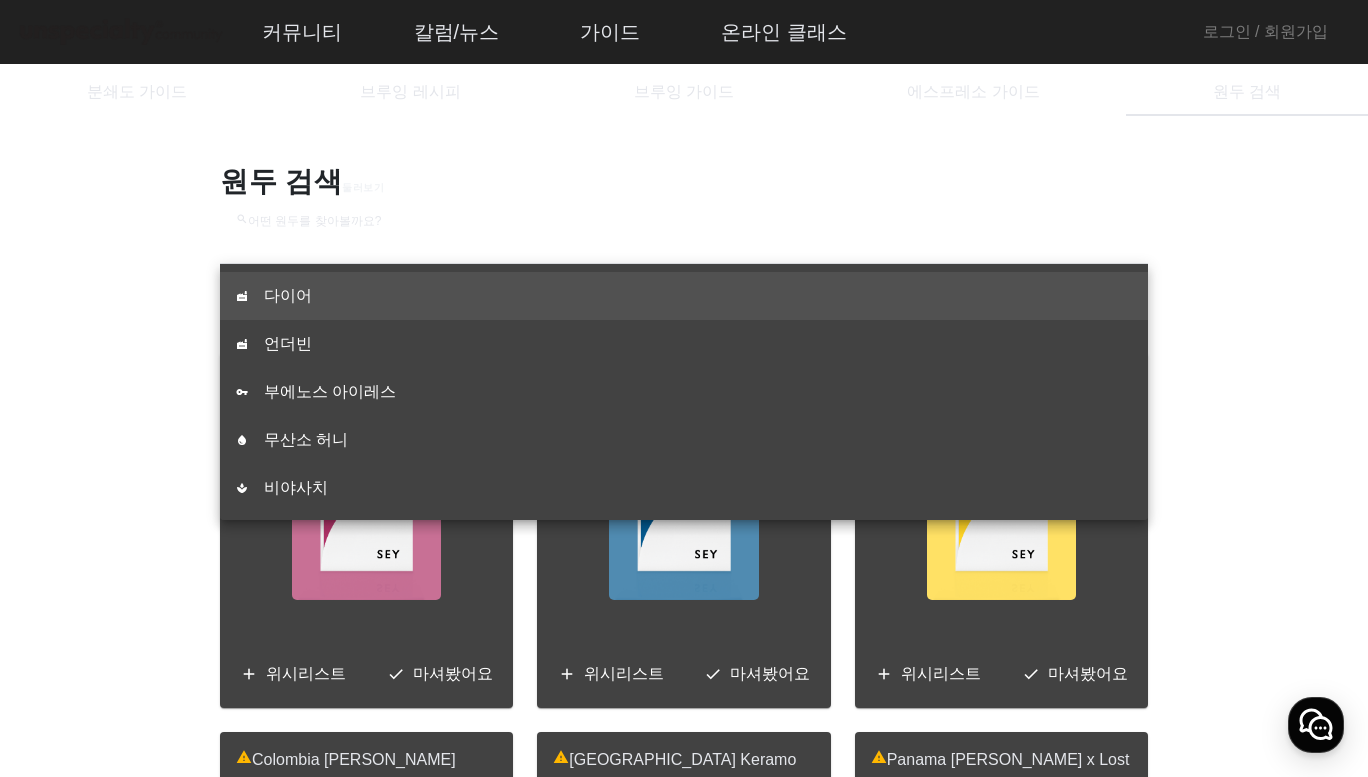 type on "*" 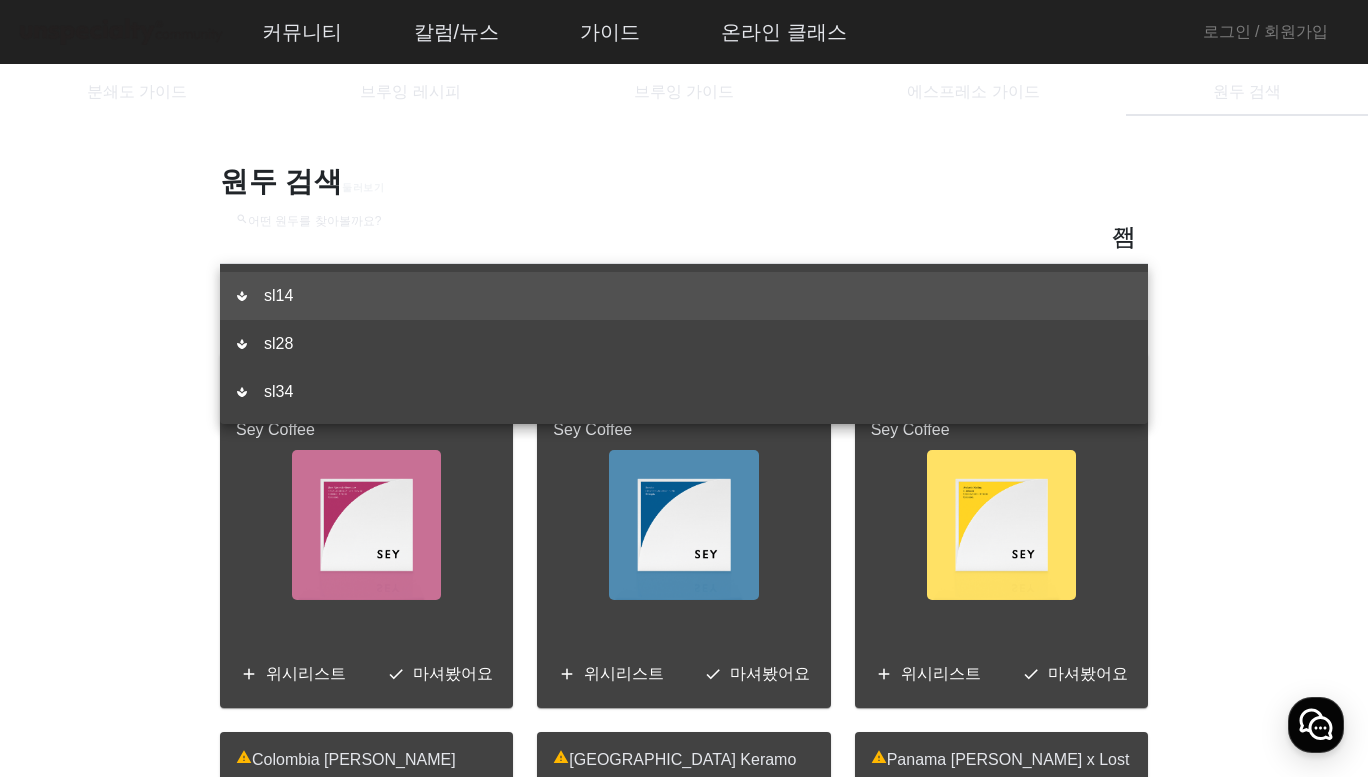 type on "***" 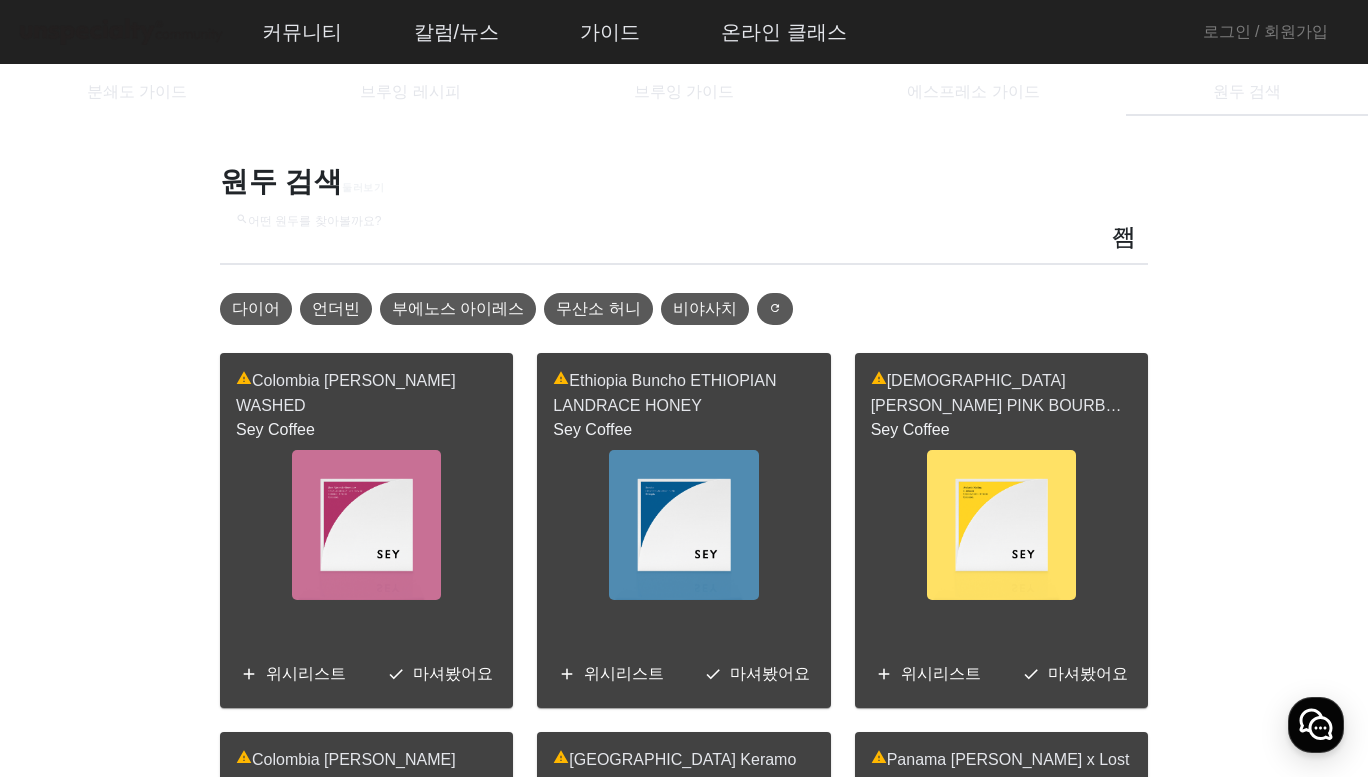 type 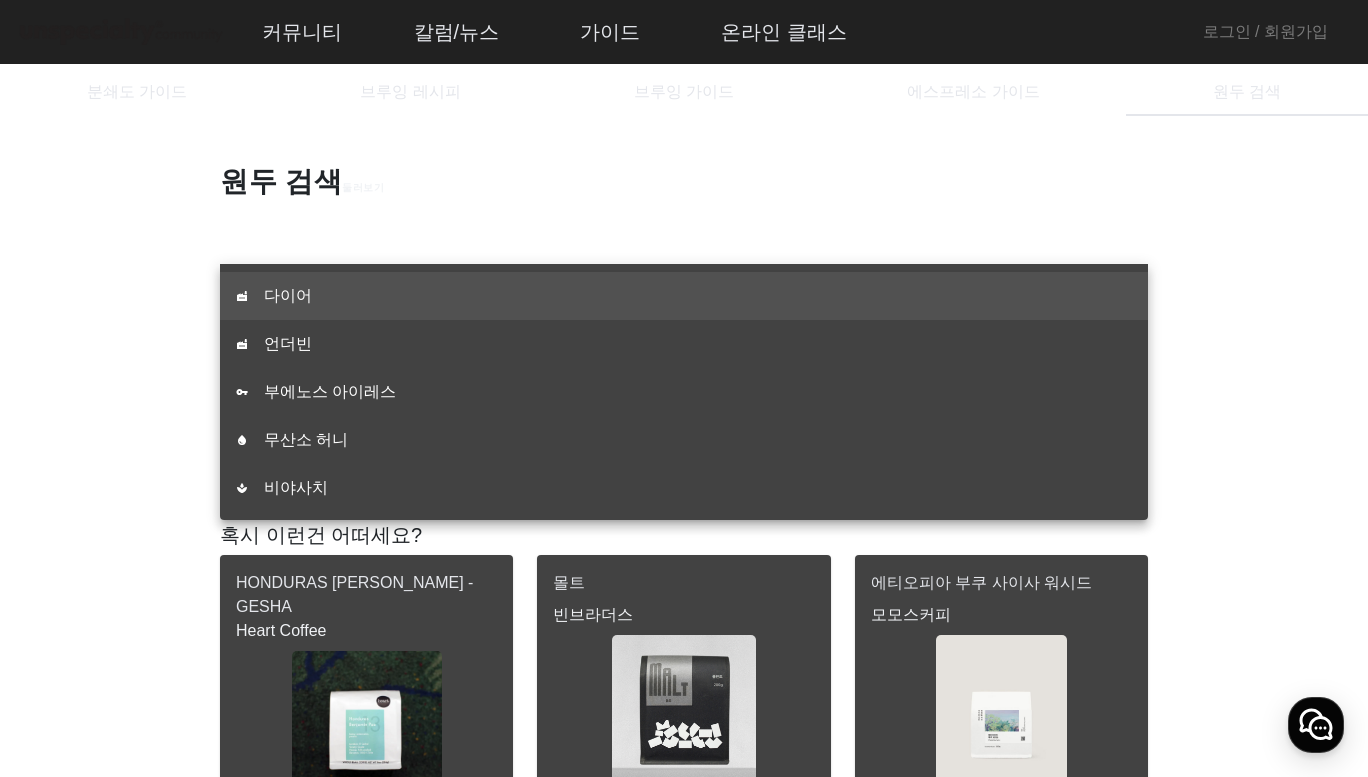 click on "원두 검색  둘러보기  search   어떤 원두를 찾아볼까요?  로스터리 국가 프로세싱 품종 노트 가격 디카페인   SL9  cancel 아쉽게도 일치하는 결과가 없습니다. 혹시 이런건 어떠세요?   HONDURAS [PERSON_NAME] - GESHA    Heart Coffee    $ 45  ₩ 58,860  / 226g  수박   꿀   자스민    몰트    빈브라더스   Roasting Point: Medium Dark ₩ 14,000  / 200g  구운보리   곡물    에티오피아 부쿠 사이사 워시드    모모스커피   Roasting Point: Medium Light ₩ 16,000  / 200g  베르가못   홍차   자스민    봄의 제전    나무사이로   Roasting Point: Medium ₩ 17,000  / 200g  라즈베리   잼처럼 진득한    풀바디    콜롬비아 세로 아줄 게이샤    센터커피    ₩ 27,000  / 105g  샤인머스캣   멜론   청사과" at bounding box center [684, 837] 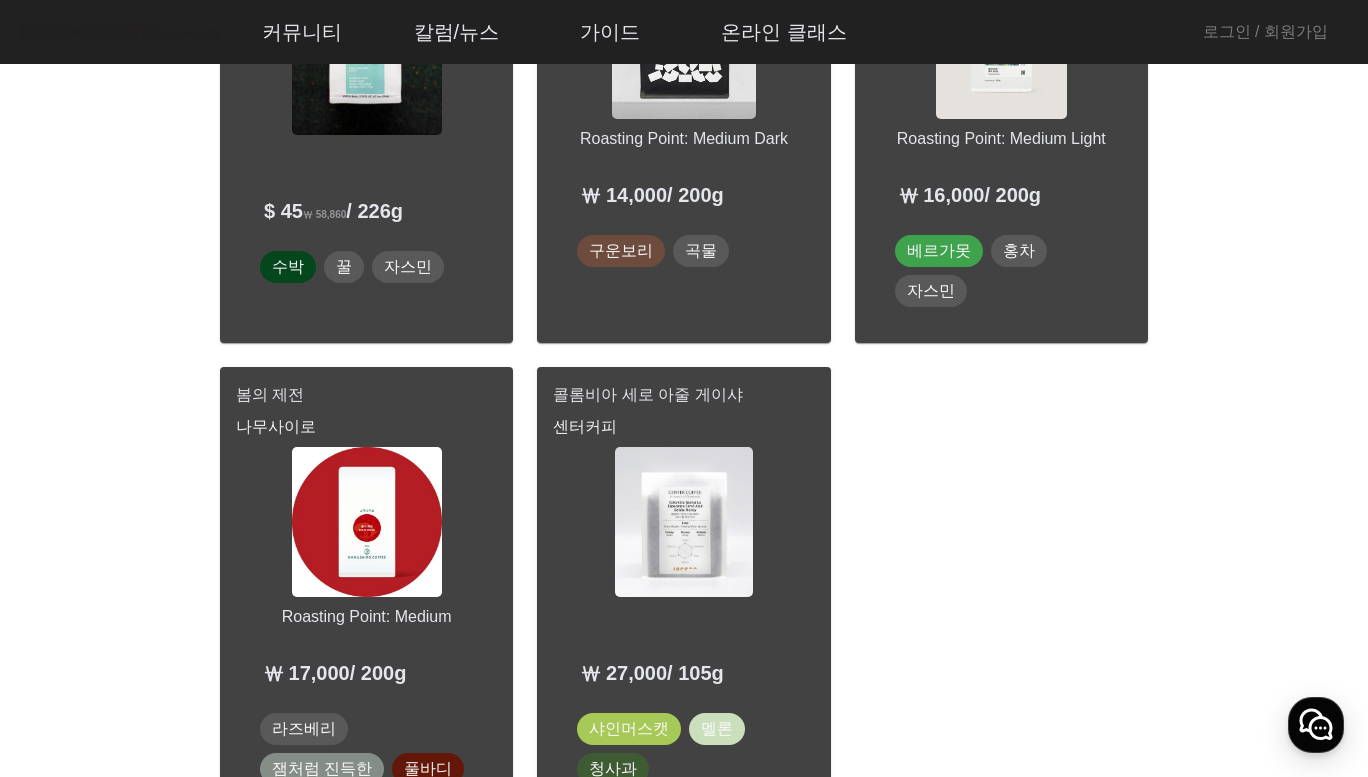 scroll, scrollTop: 333, scrollLeft: 0, axis: vertical 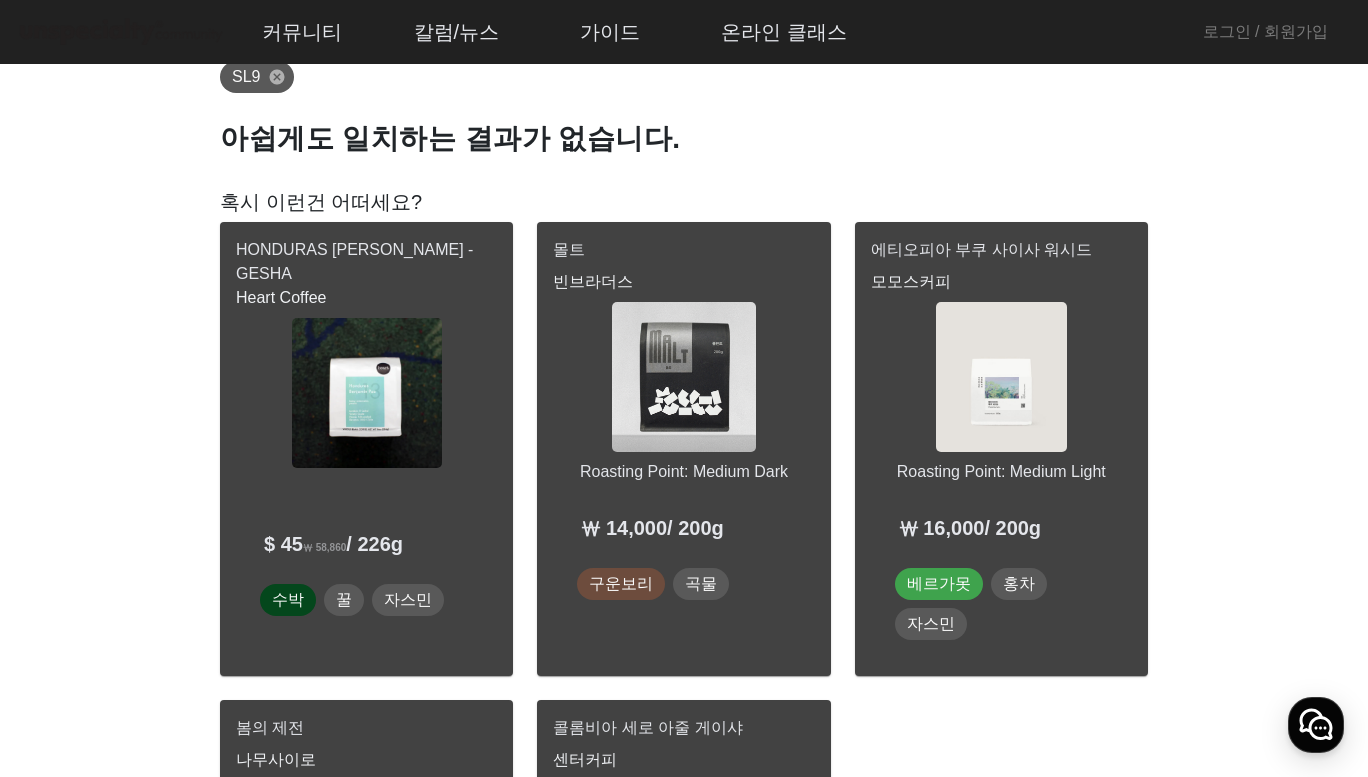 click on "HONDURAS [PERSON_NAME] - GESHA" at bounding box center (366, 262) 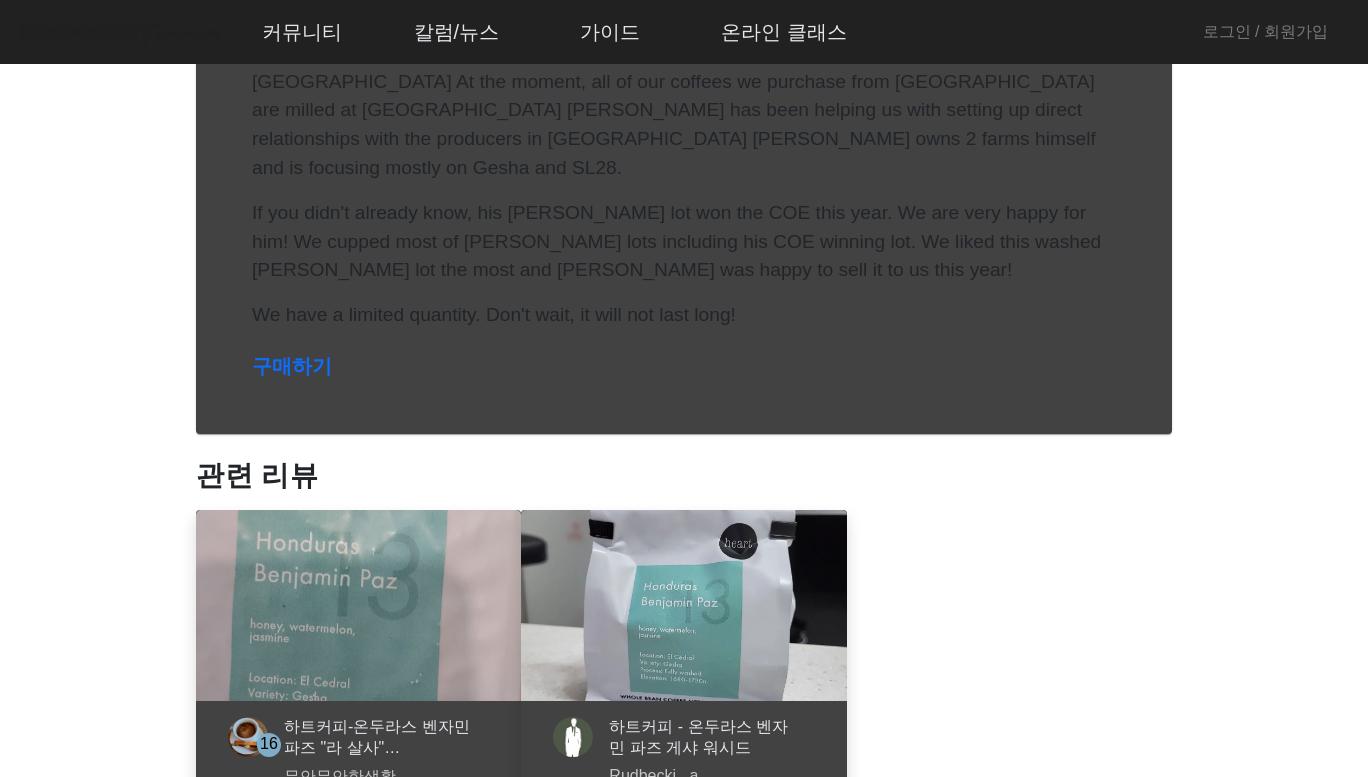 scroll, scrollTop: 333, scrollLeft: 0, axis: vertical 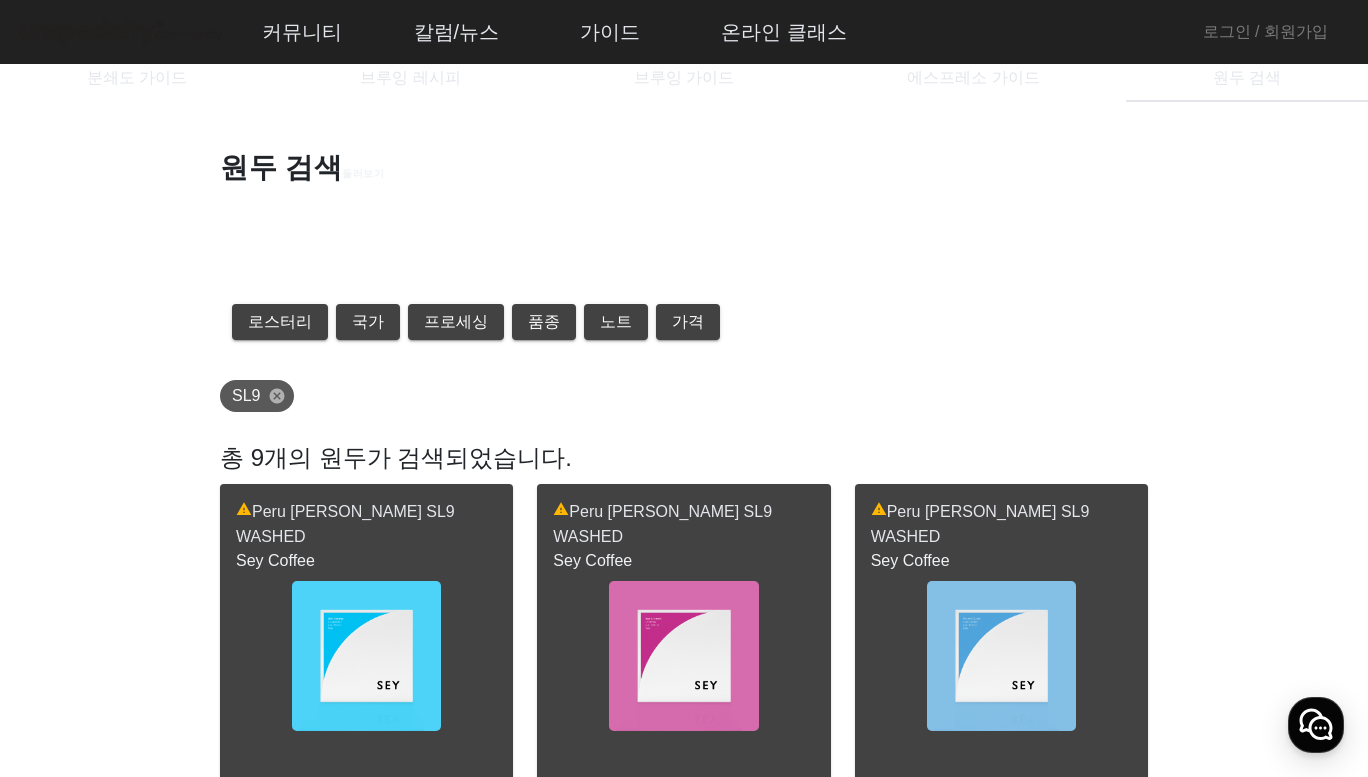 click on "search   어떤 원두를 찾아볼까요?   총  6,851 개" at bounding box center [684, 231] 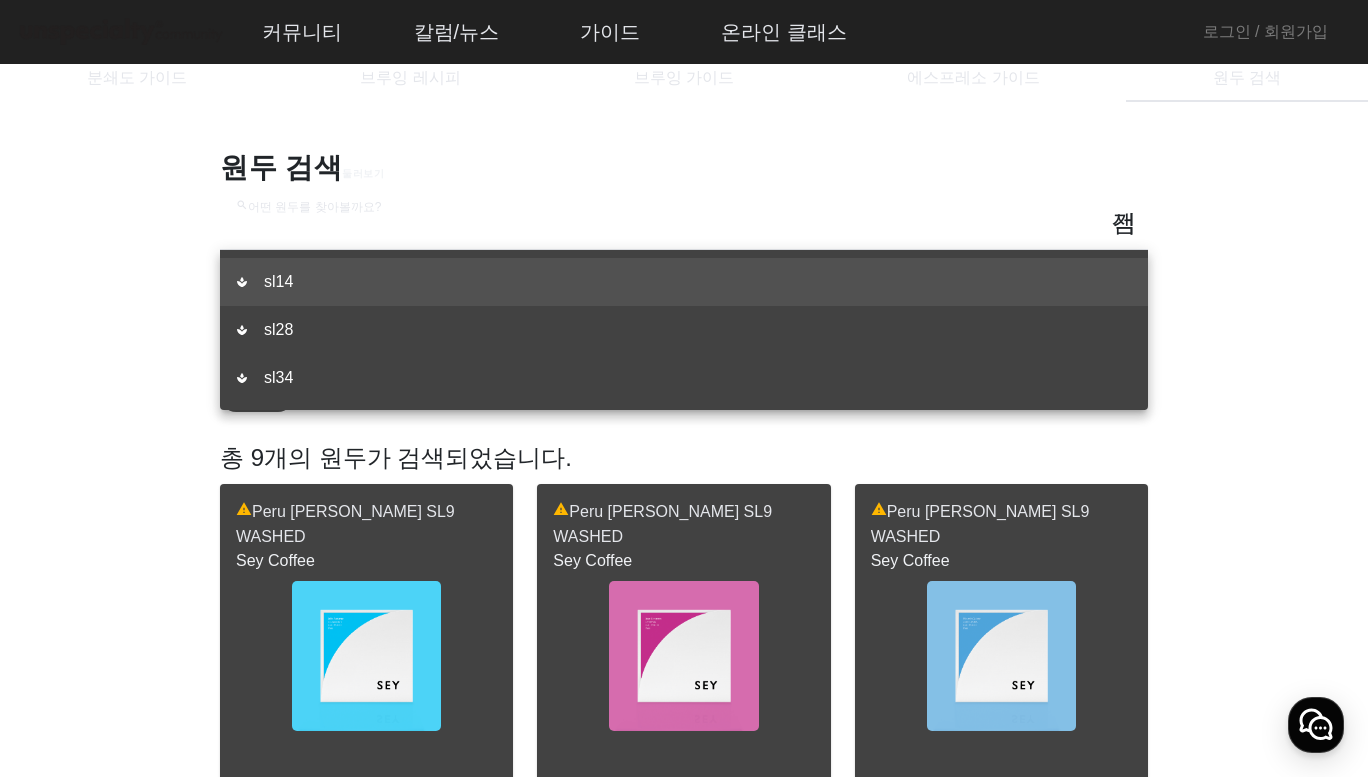 type on "***" 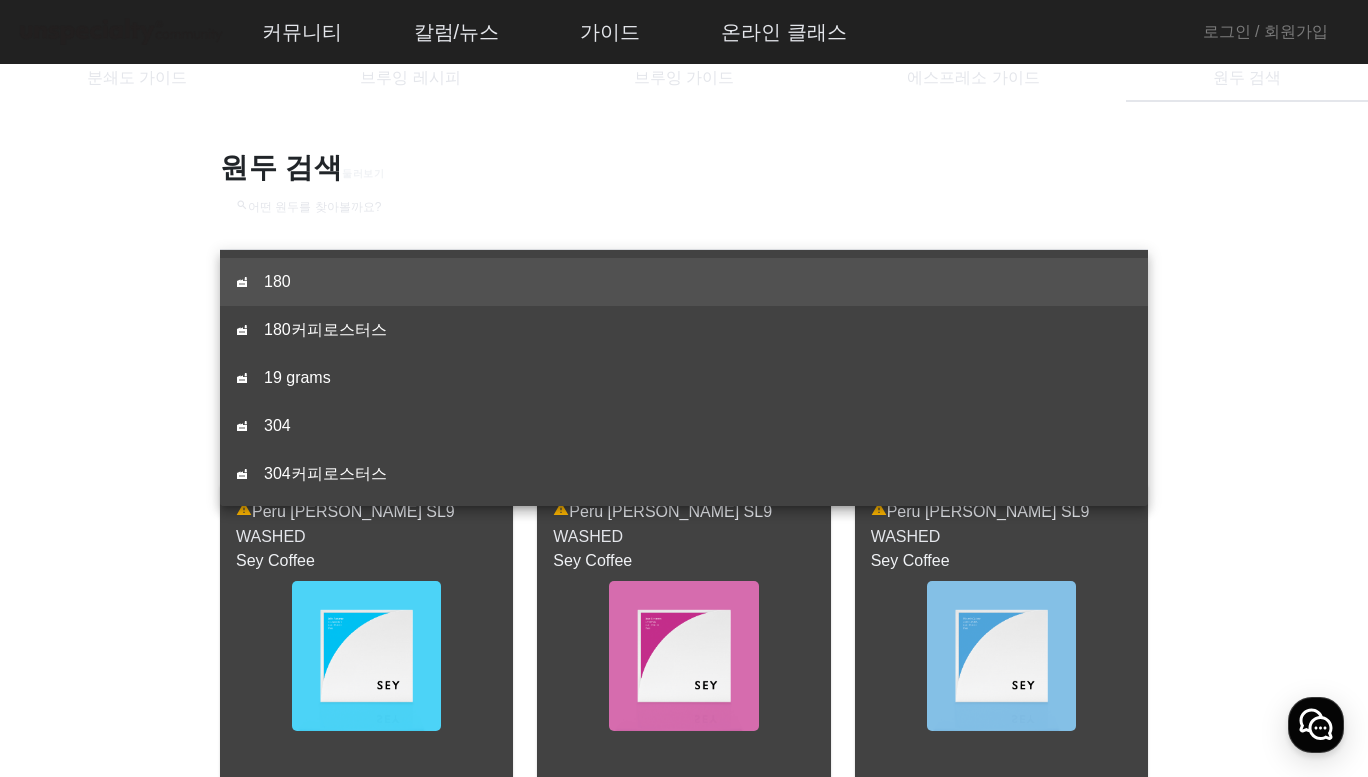 click on "search   어떤 원두를 찾아볼까요?" at bounding box center [684, 231] 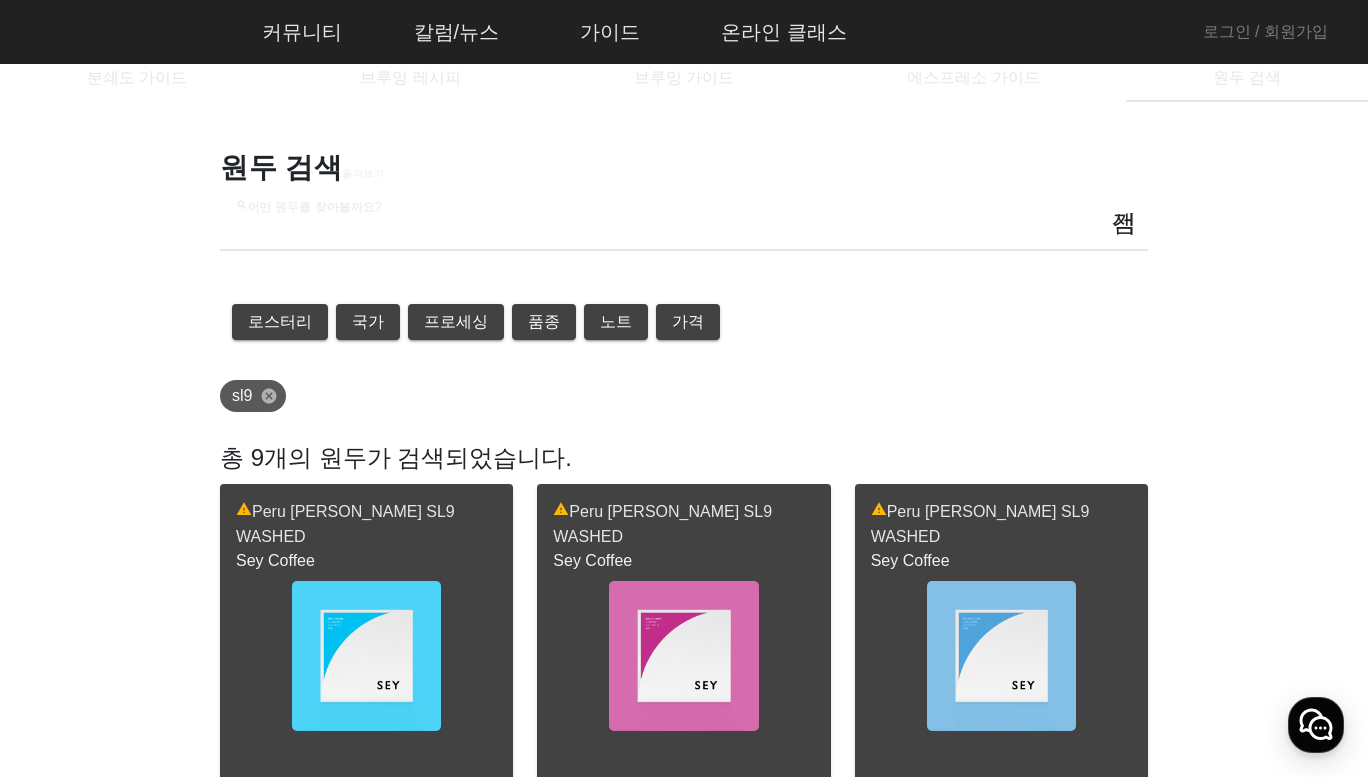 type on "***" 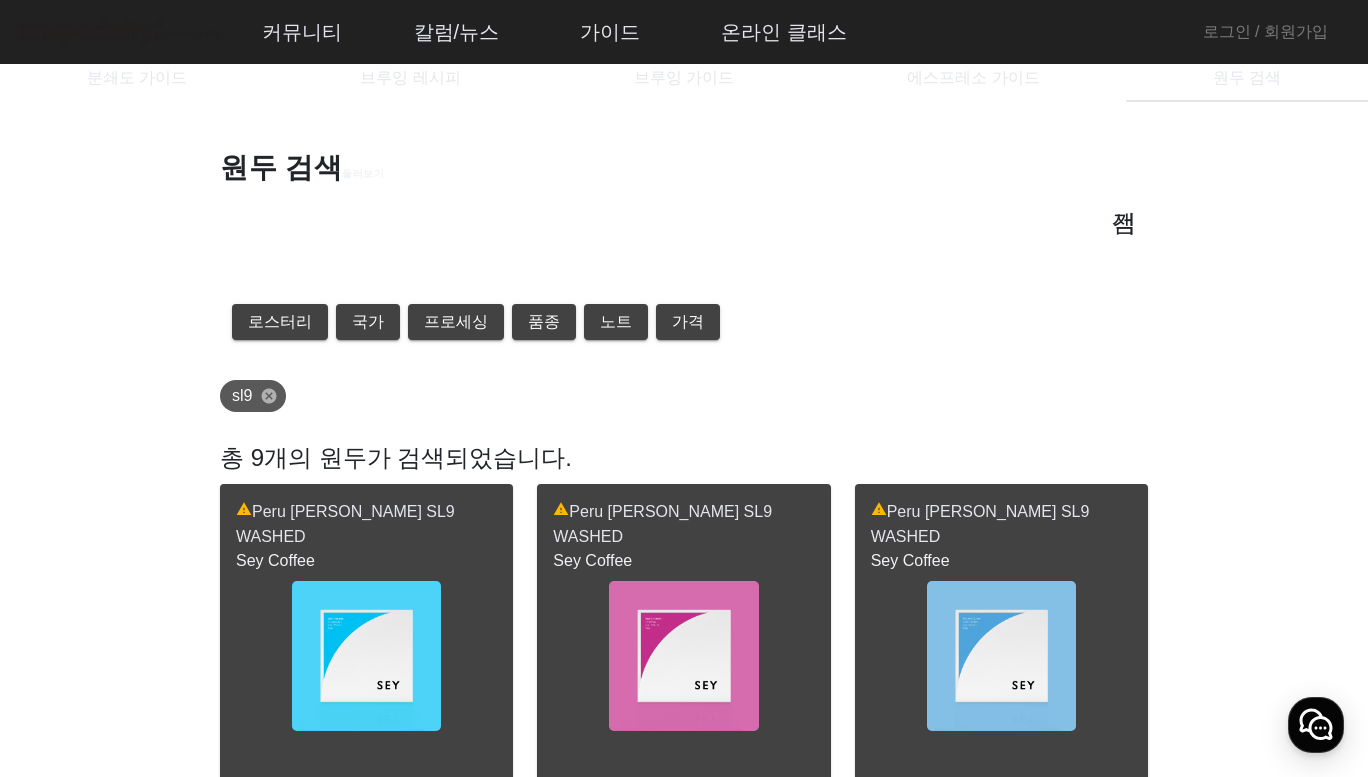 click at bounding box center (1124, 223) 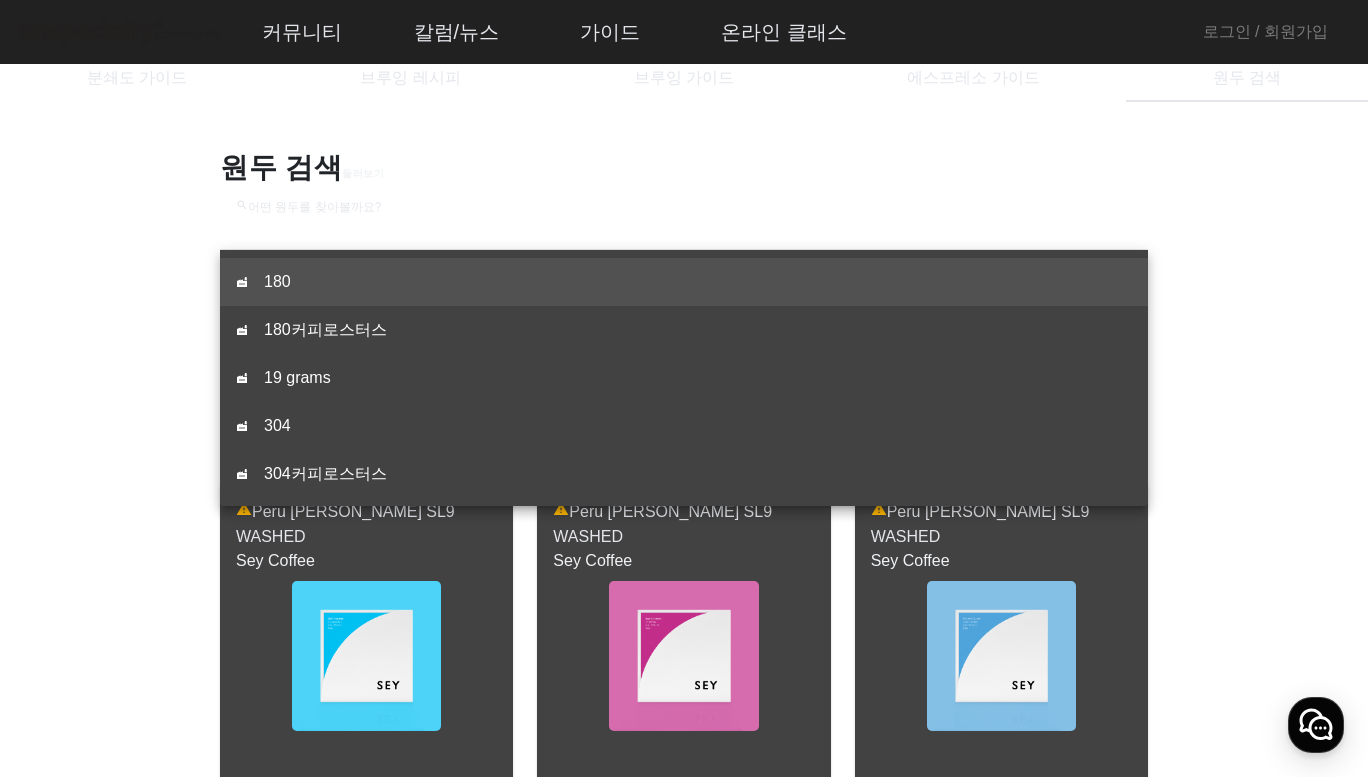 click on "search   어떤 원두를 찾아볼까요?" at bounding box center [684, 222] 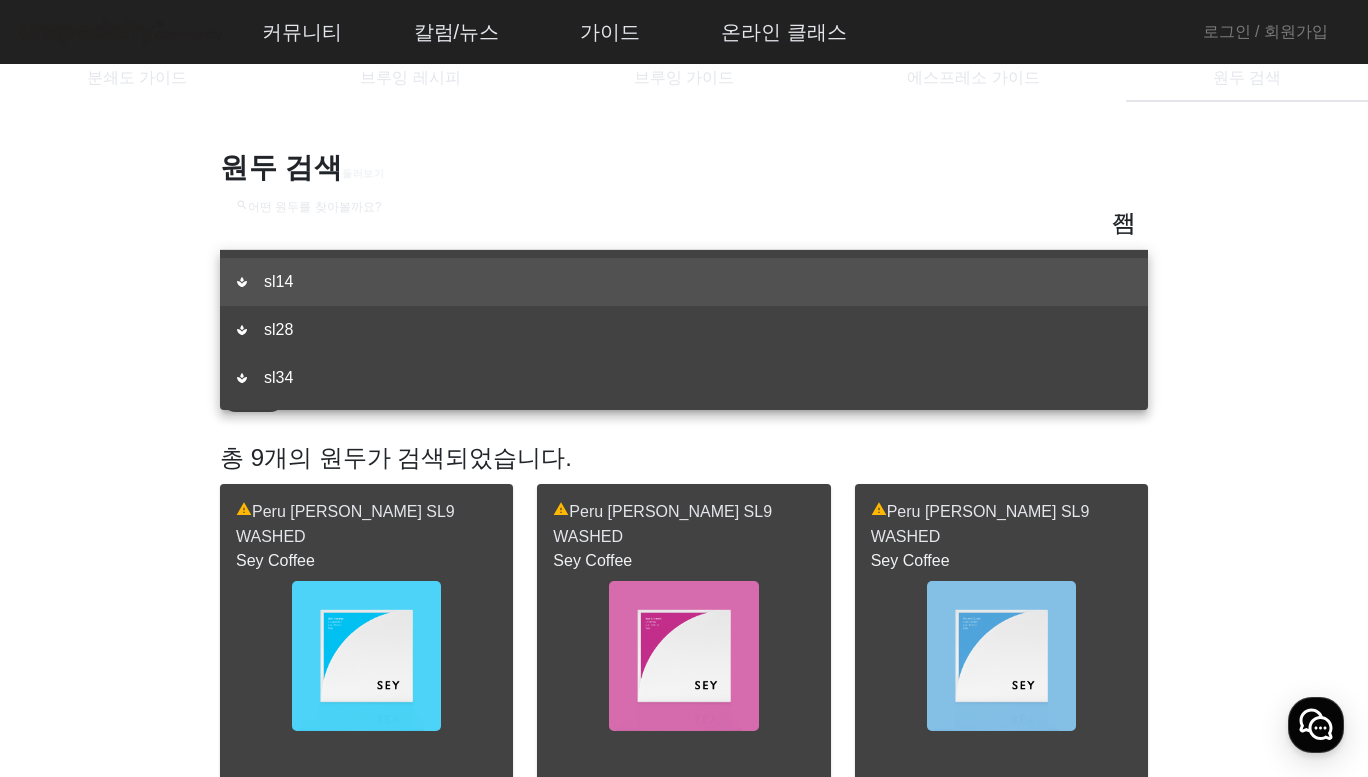 type on "*" 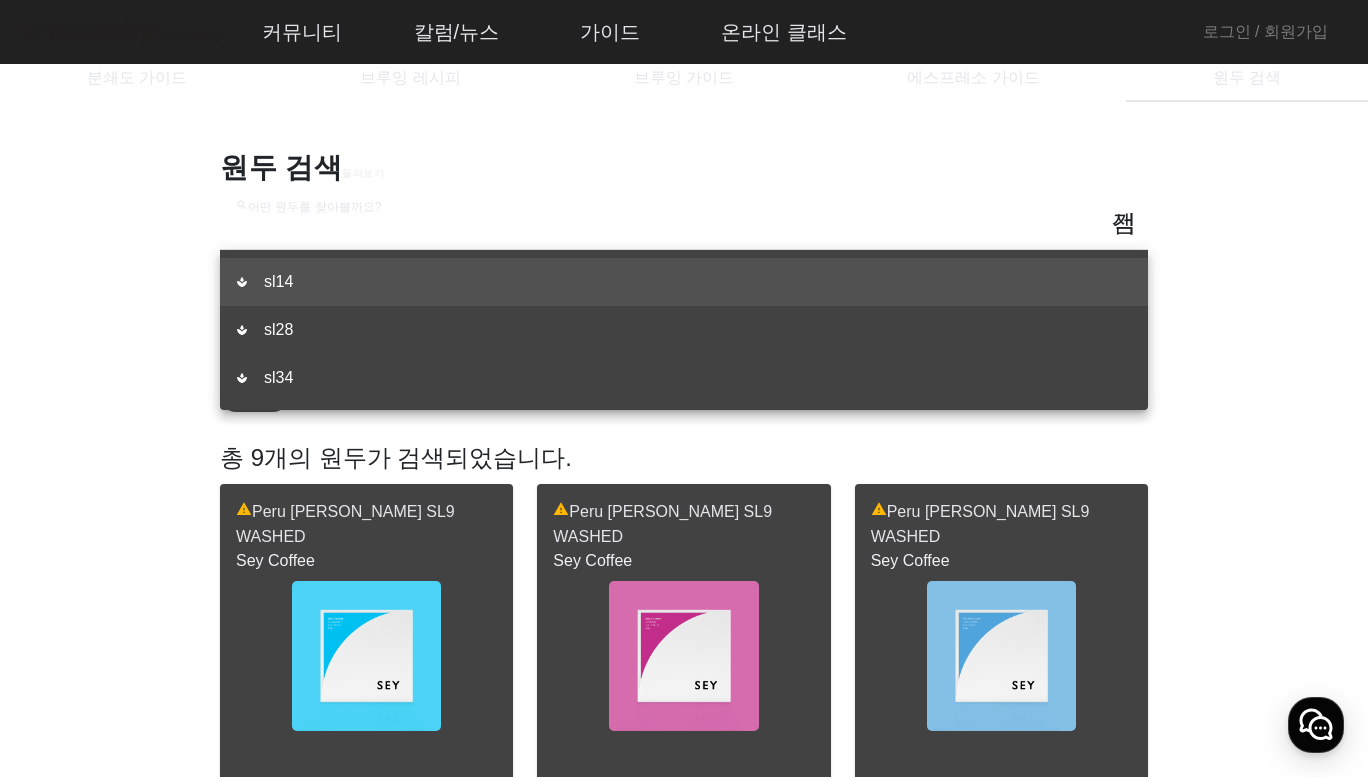 type on "***" 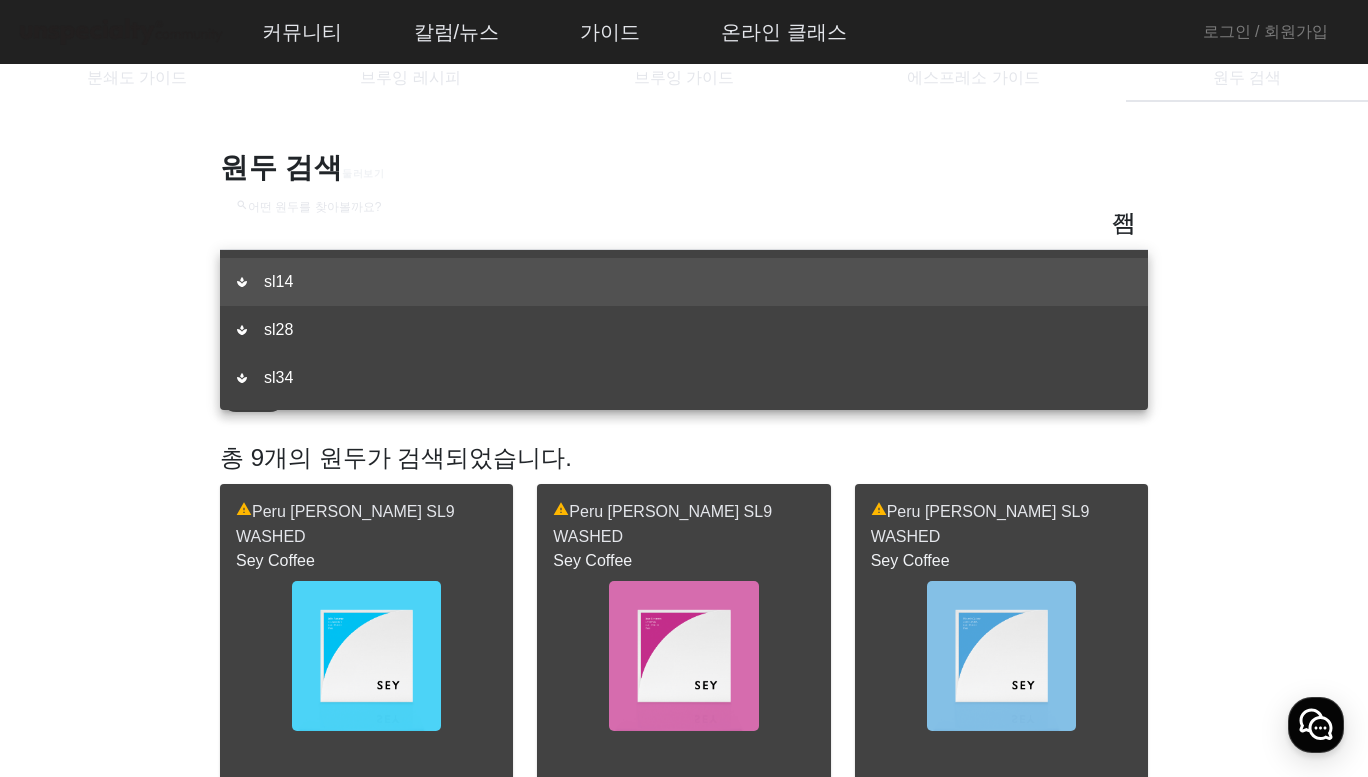 type on "***" 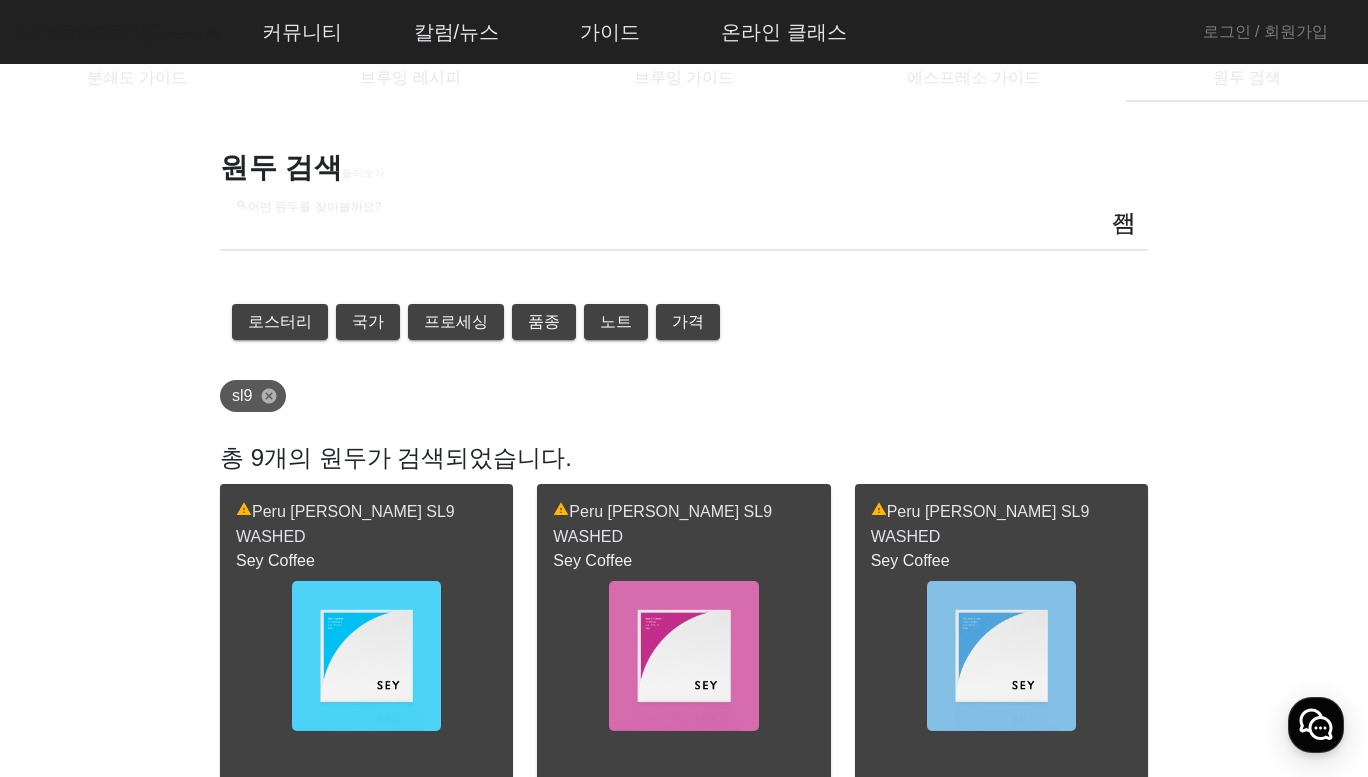 type 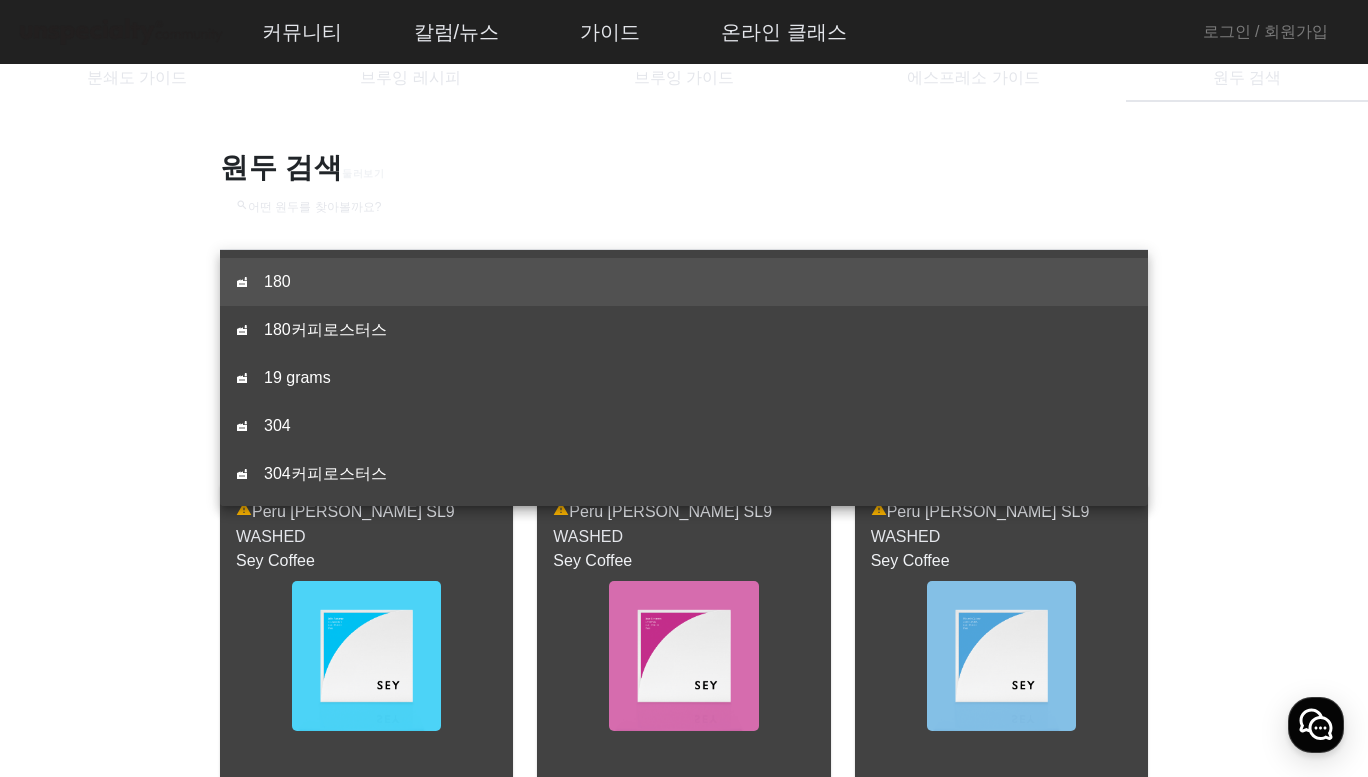 click on "원두 검색  둘러보기  search   어떤 원두를 찾아볼까요?  로스터리 국가 프로세싱 품종 노트 가격 디카페인   SL9  cancel 총 9개의 원두가 검색되었습니다.  warning    Peru [PERSON_NAME] SL9 WASHED    Sey Coffee     add   위시리스트   done   마셔봤어요   warning    Peru [PERSON_NAME] SL9 WASHED    Sey Coffee     add   위시리스트   done   마셔봤어요   warning    Peru [PERSON_NAME] SL9 WASHED    Sey Coffee     add   위시리스트   done   마셔봤어요   warning    Peru [PERSON_NAME] SL9 WASHED    Sey Coffee     add   위시리스트   done   마셔봤어요   warning    Peru Ericson Luque SL9 WASHED    Sey Coffee     add   위시리스트   done   마셔봤어요   warning    Peru [PERSON_NAME] SL9 WASHED    Sey Coffee     add   위시리스트   done   마셔봤어요   warning    Peru [PERSON_NAME] SL9 WASHED    Sey Coffee     add   위시리스트   done   마셔봤어요   warning    Peru [PERSON_NAME] SL9 WASHED    Sey Coffee" at bounding box center (684, 913) 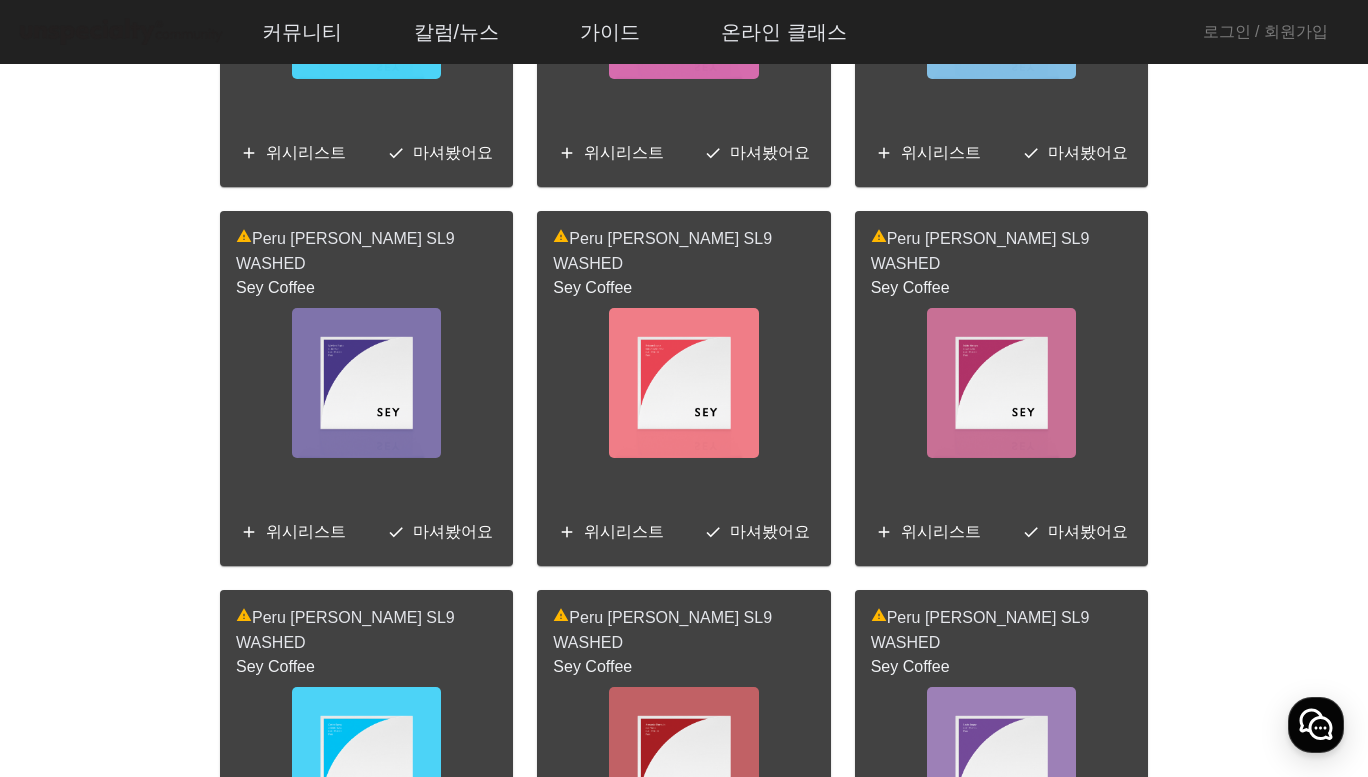 scroll, scrollTop: 1000, scrollLeft: 0, axis: vertical 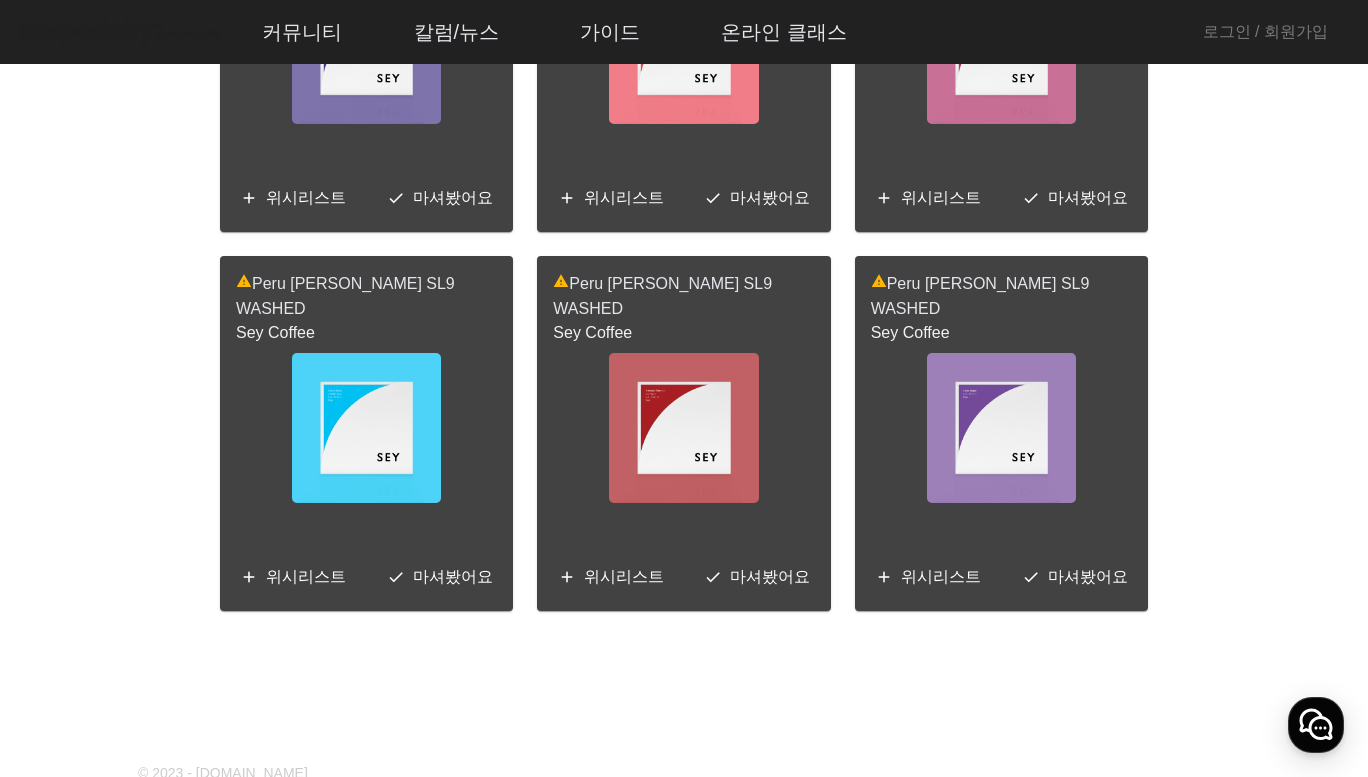 click 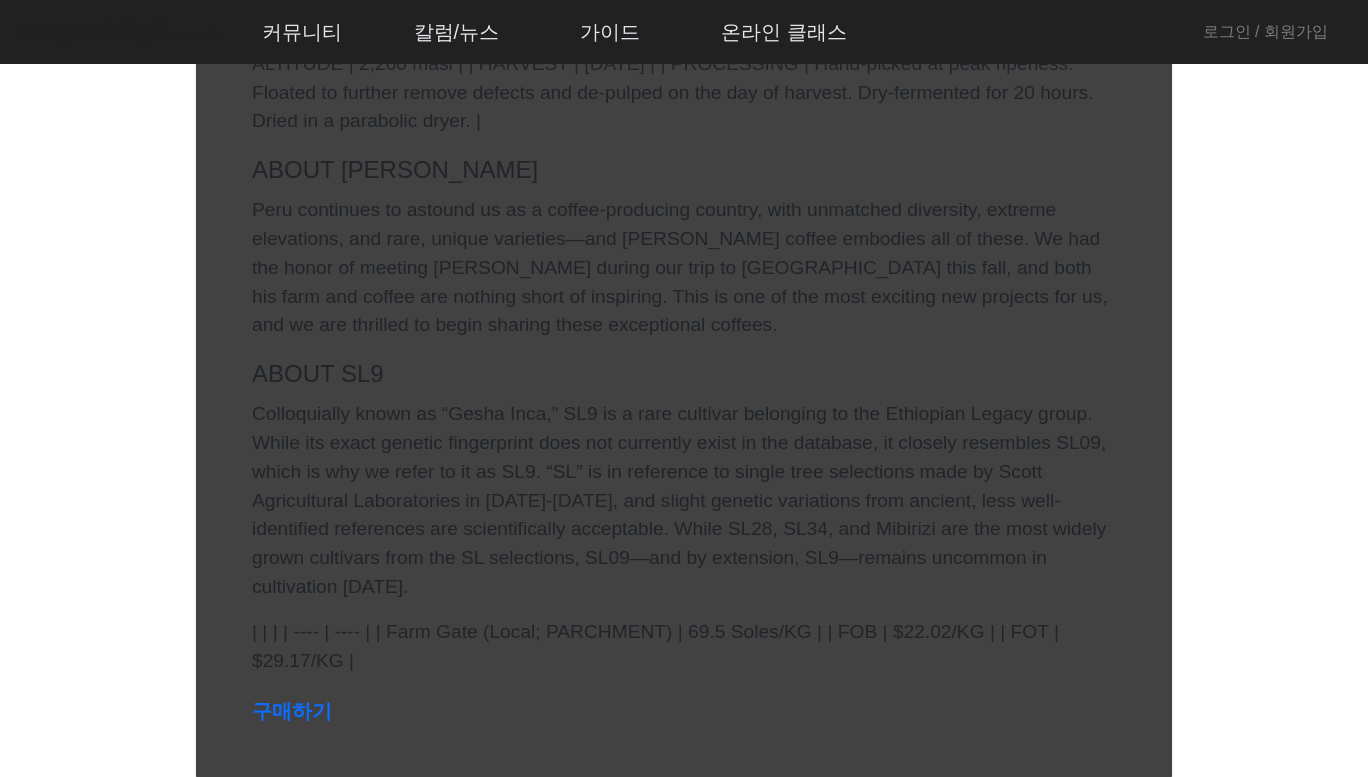 scroll, scrollTop: 666, scrollLeft: 0, axis: vertical 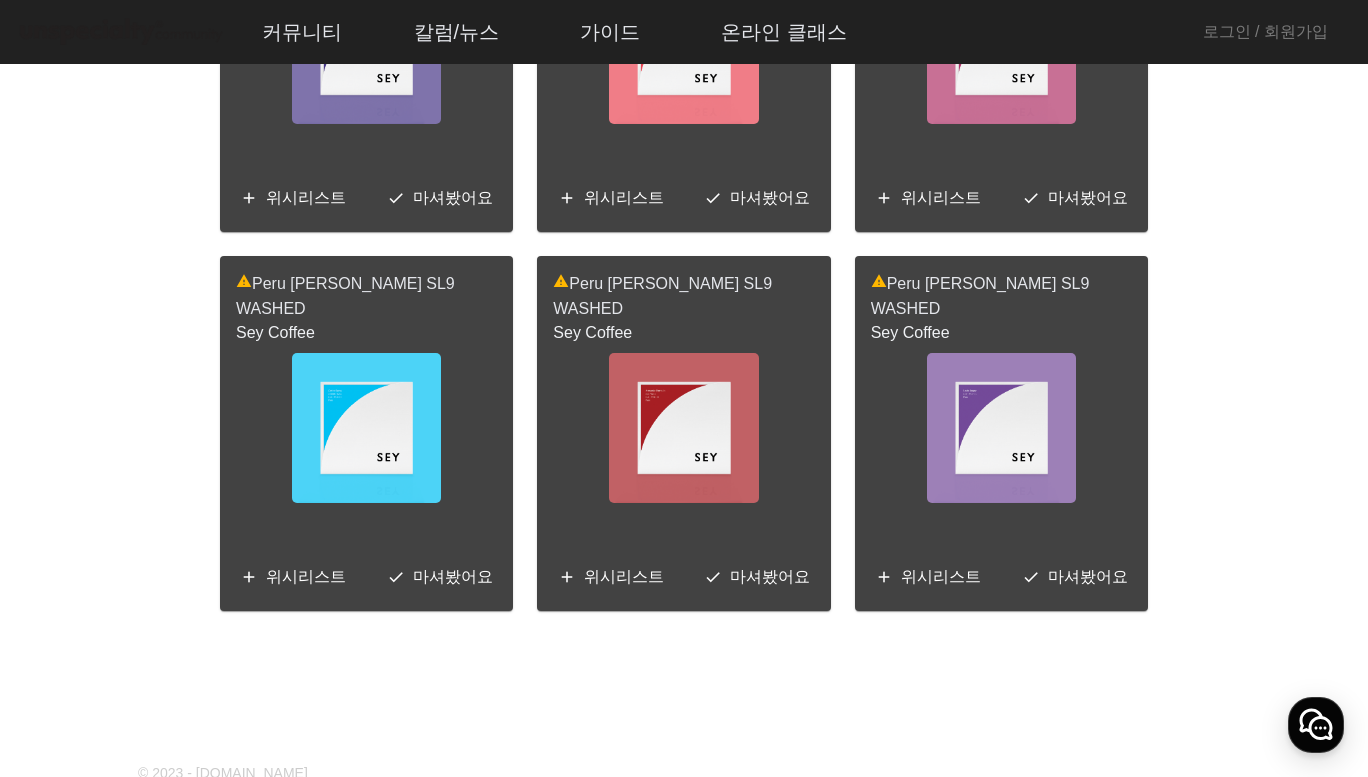 click 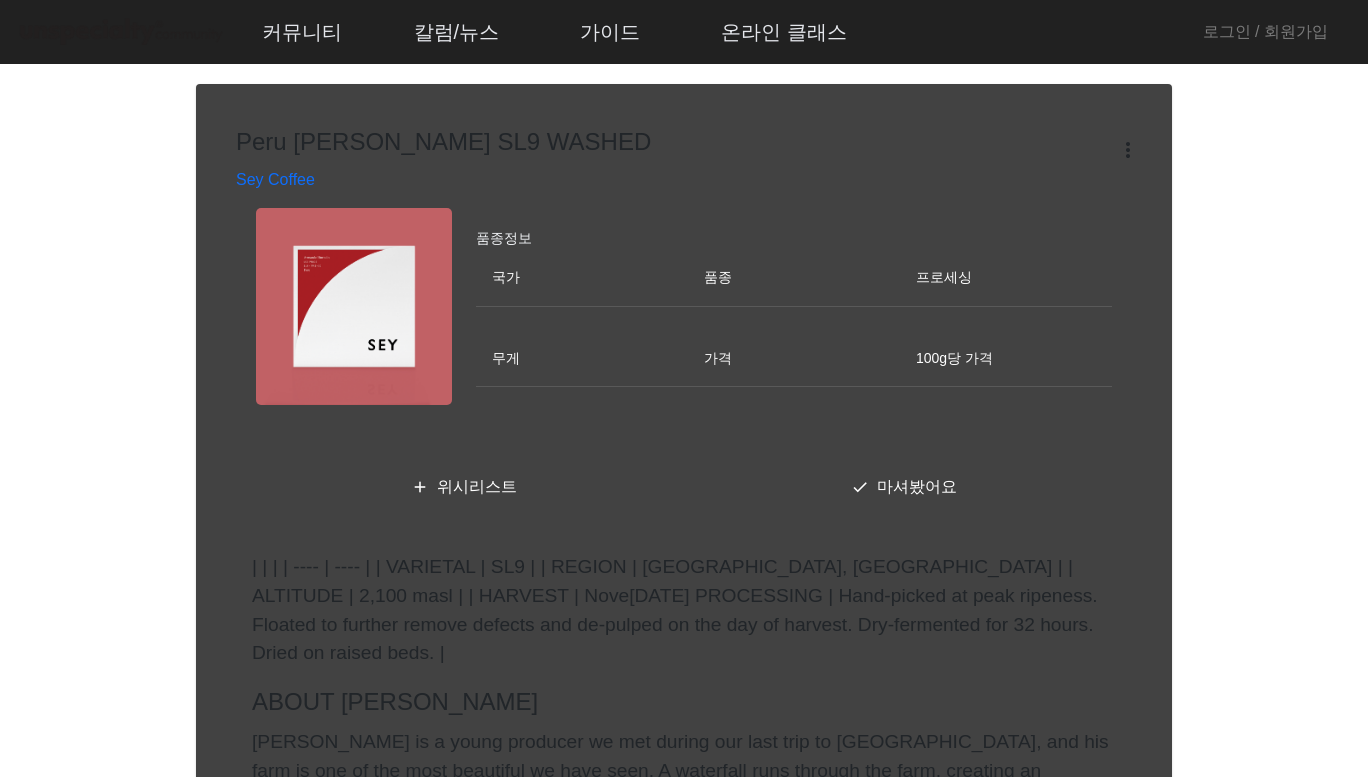 scroll, scrollTop: 333, scrollLeft: 0, axis: vertical 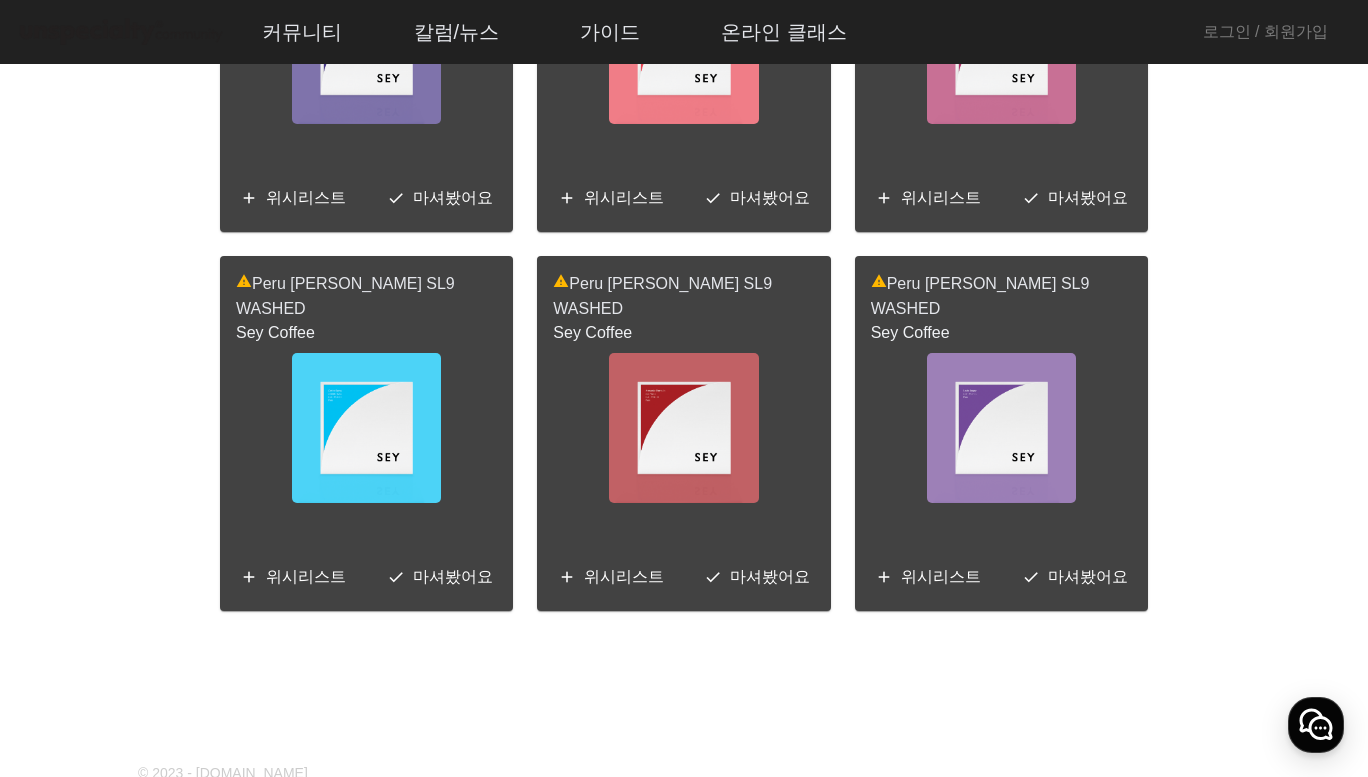 click 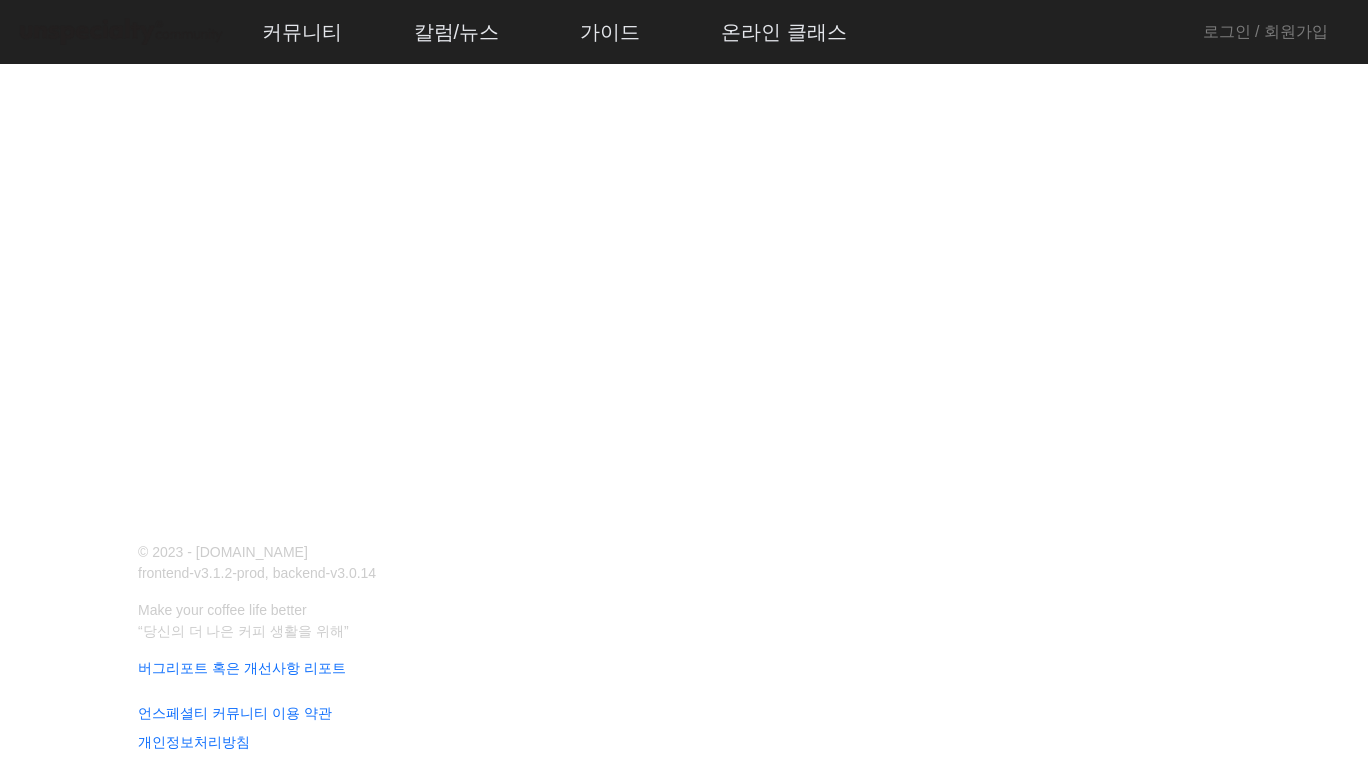 scroll, scrollTop: 0, scrollLeft: 0, axis: both 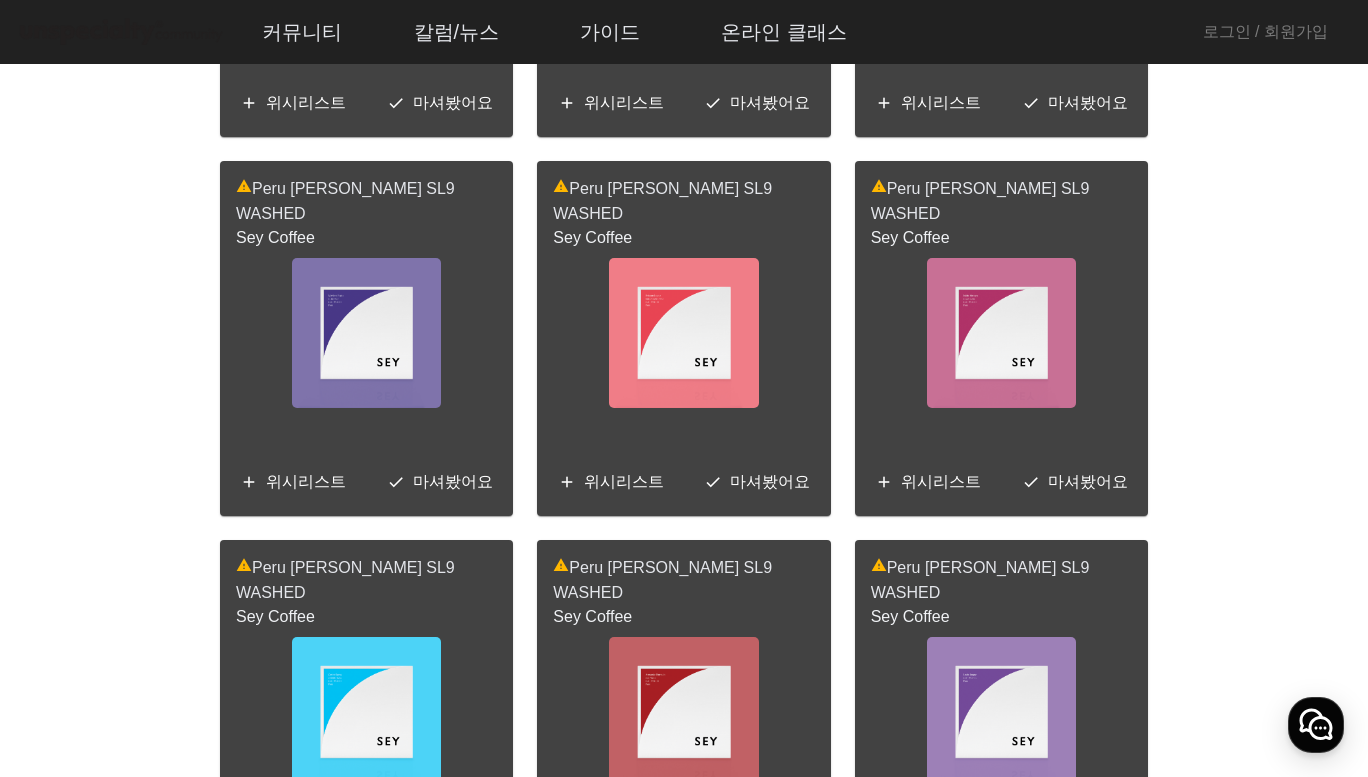 click 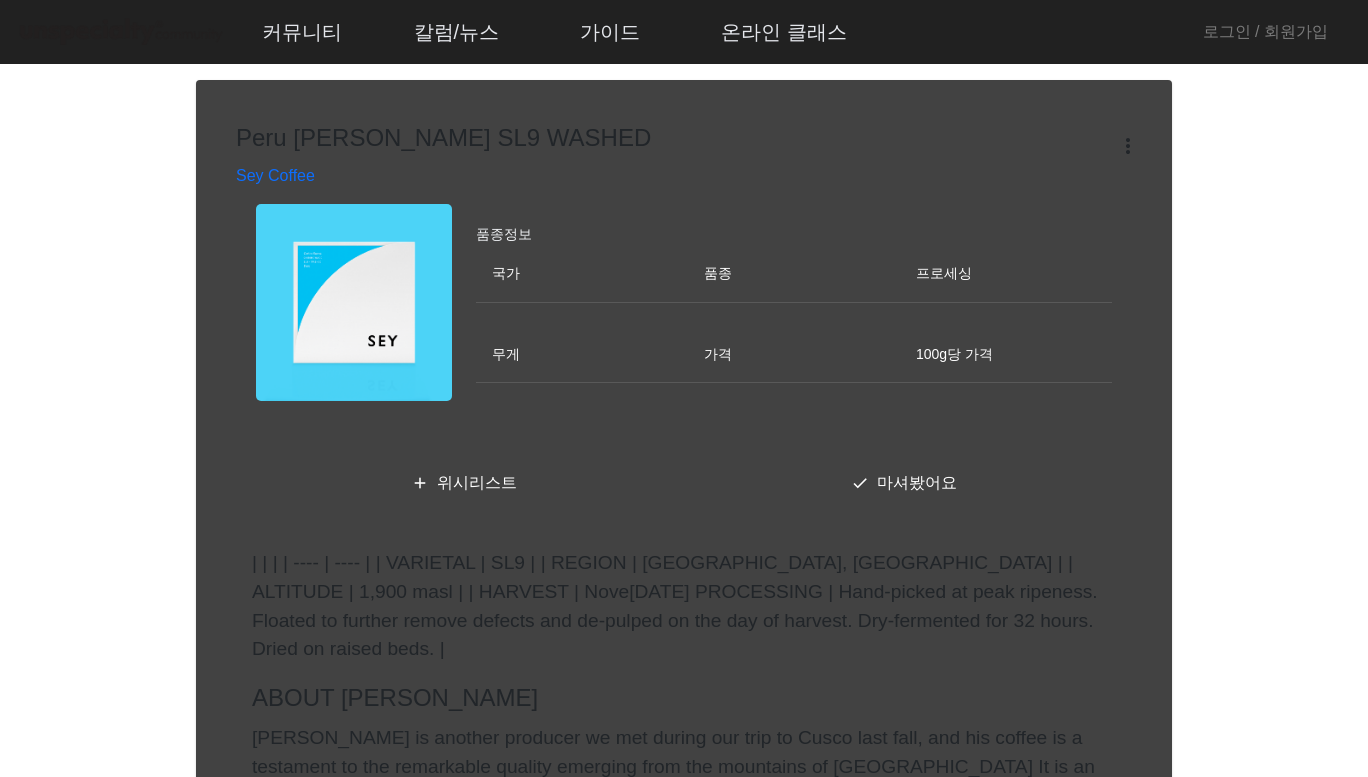 scroll, scrollTop: 0, scrollLeft: 0, axis: both 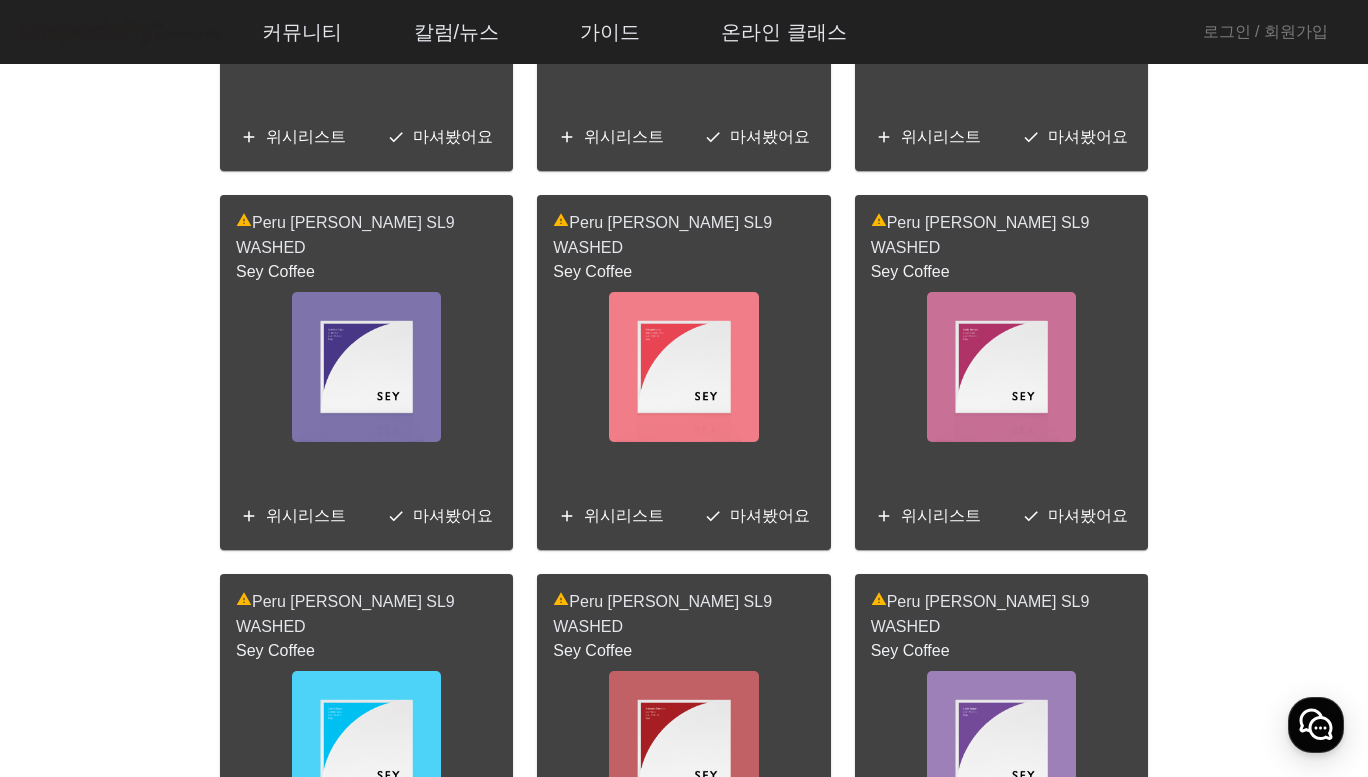 click 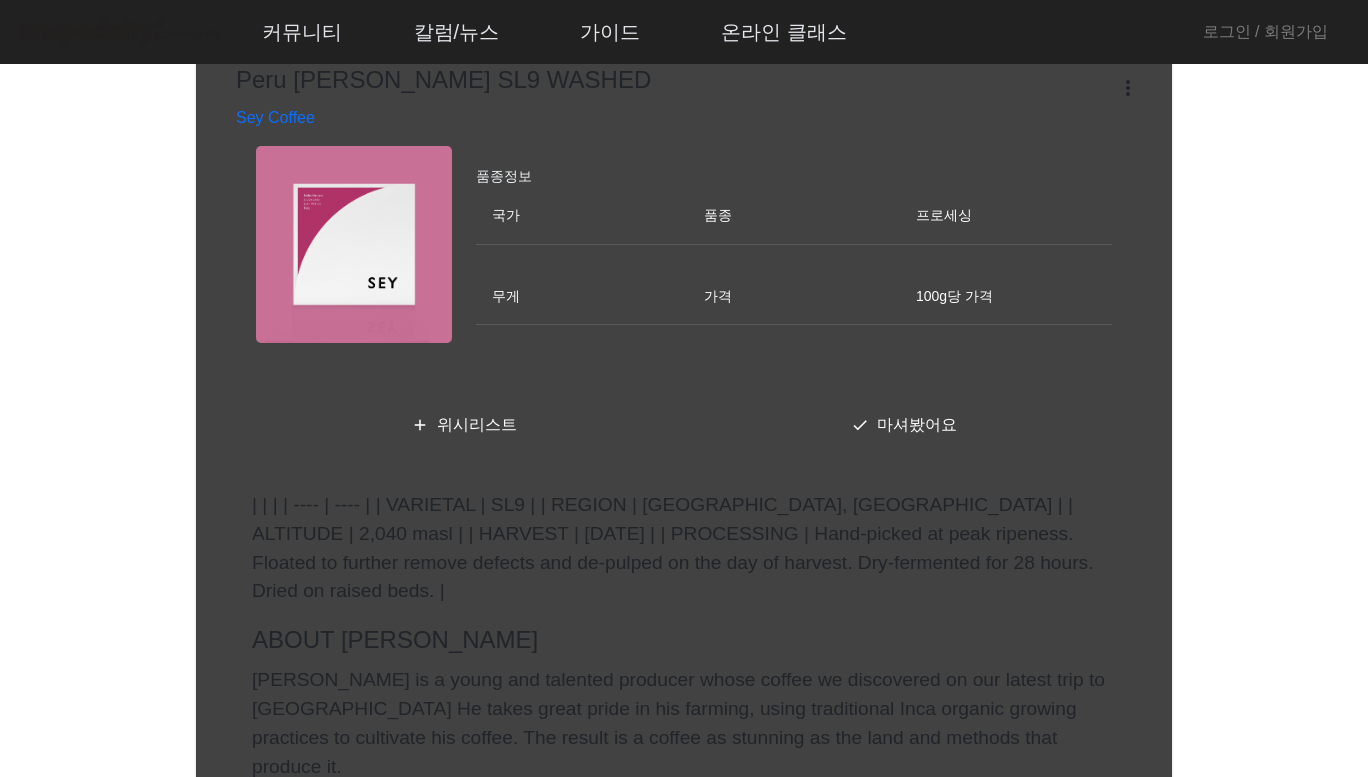 scroll, scrollTop: 0, scrollLeft: 0, axis: both 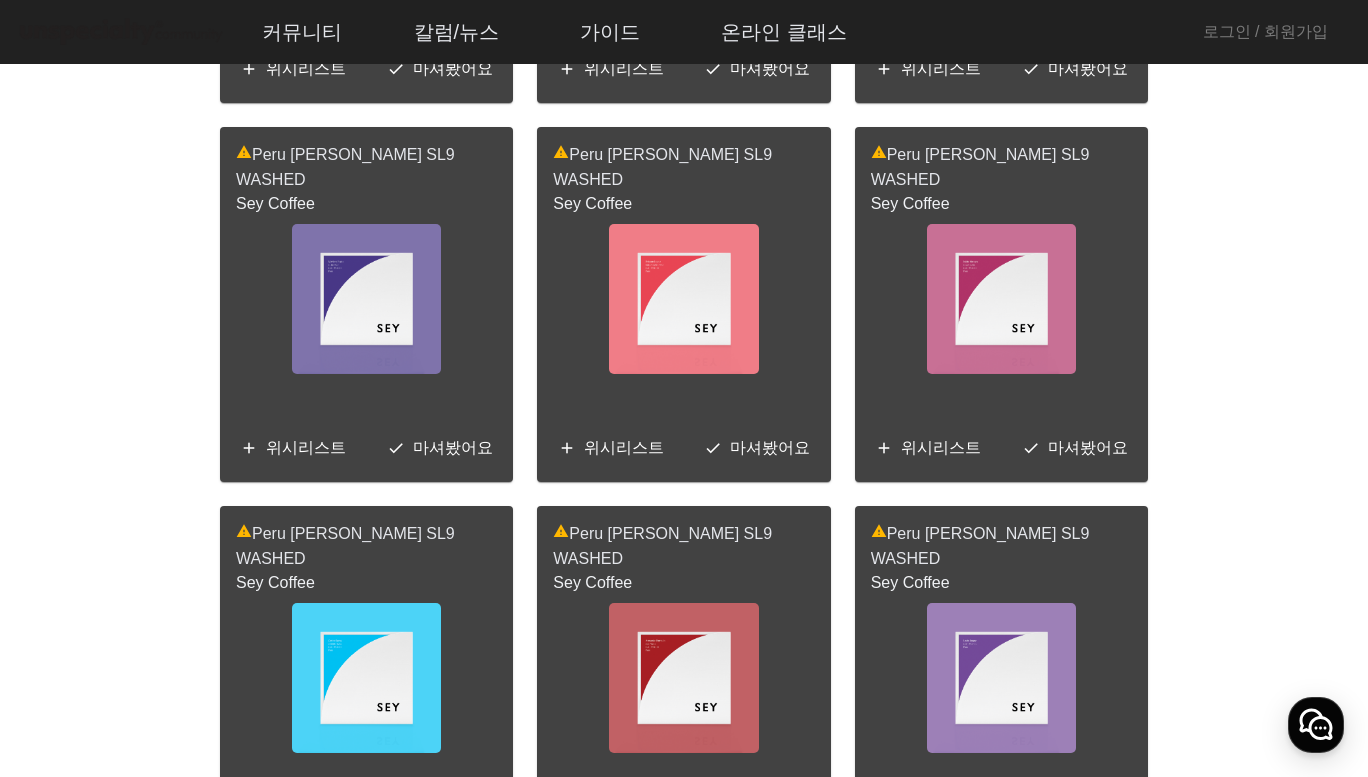 click 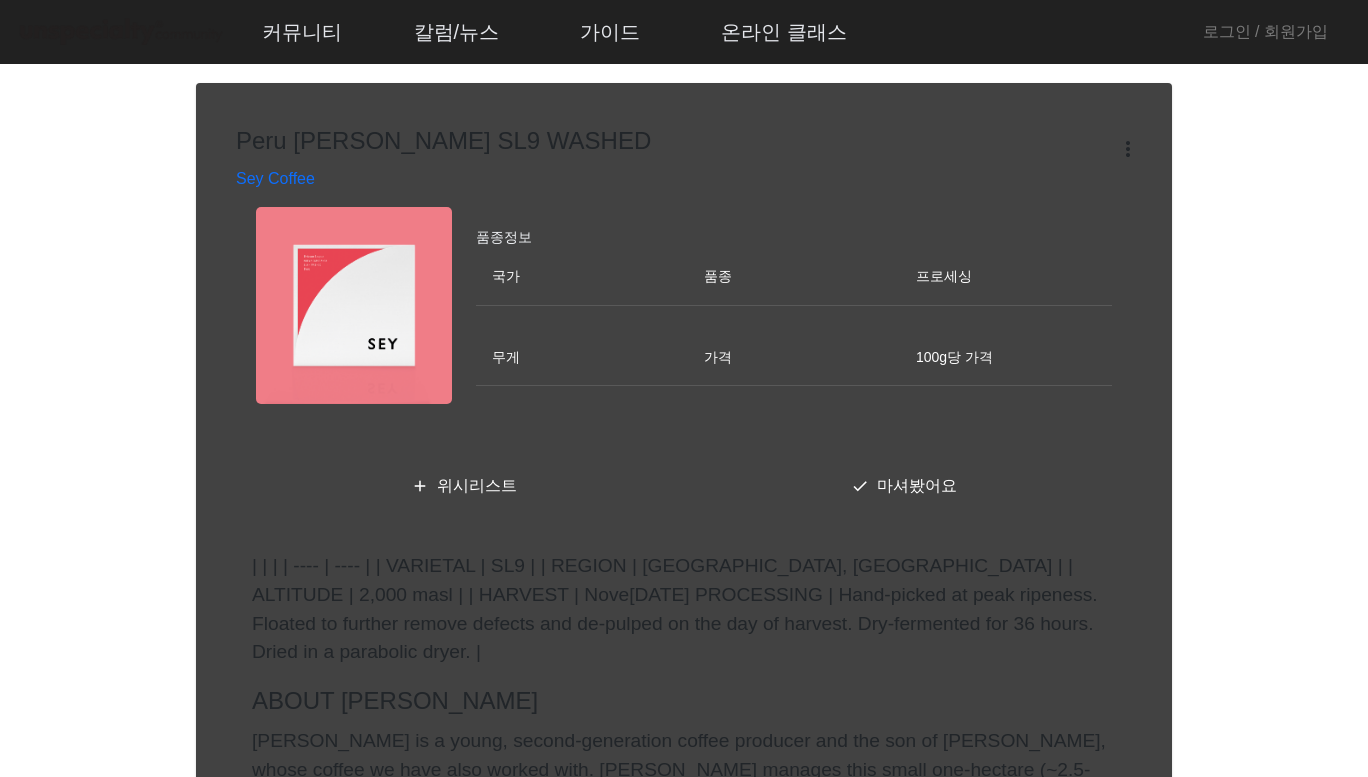 scroll, scrollTop: 0, scrollLeft: 0, axis: both 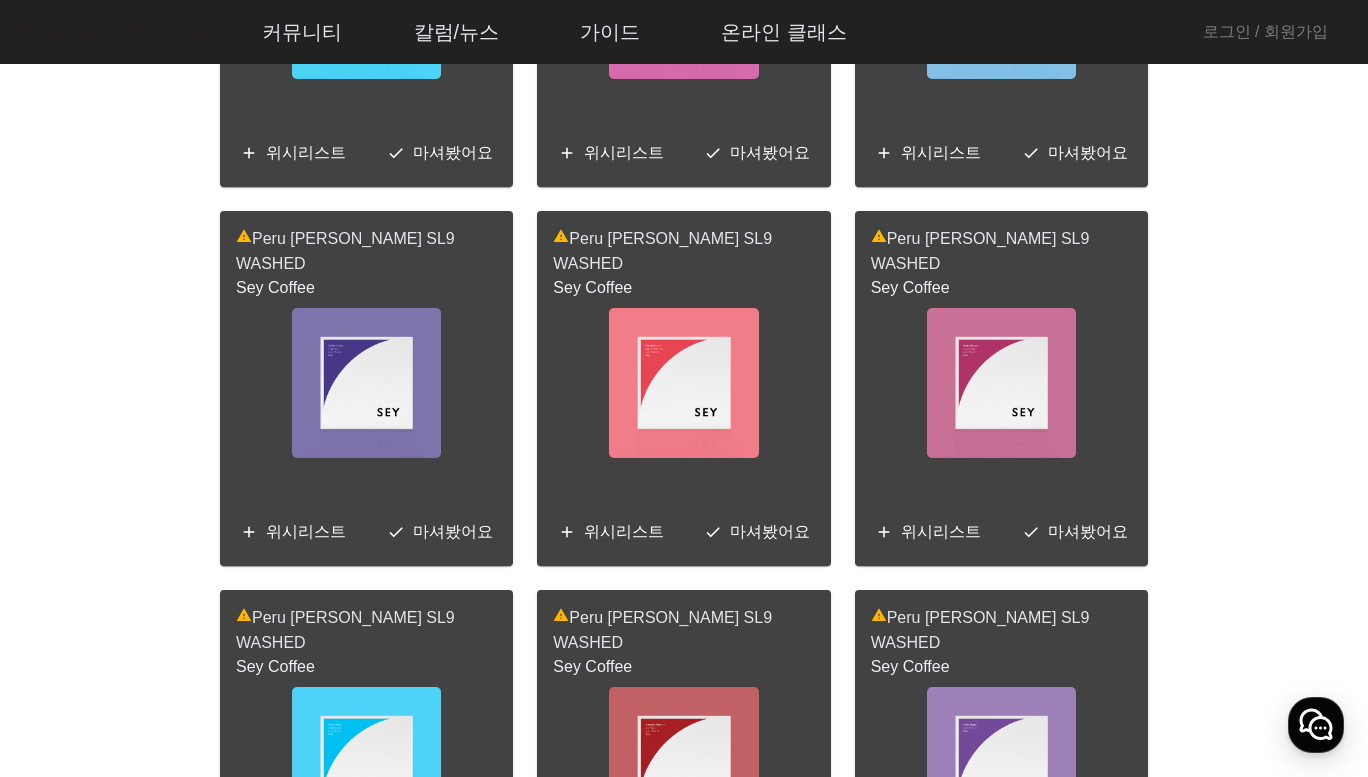 click 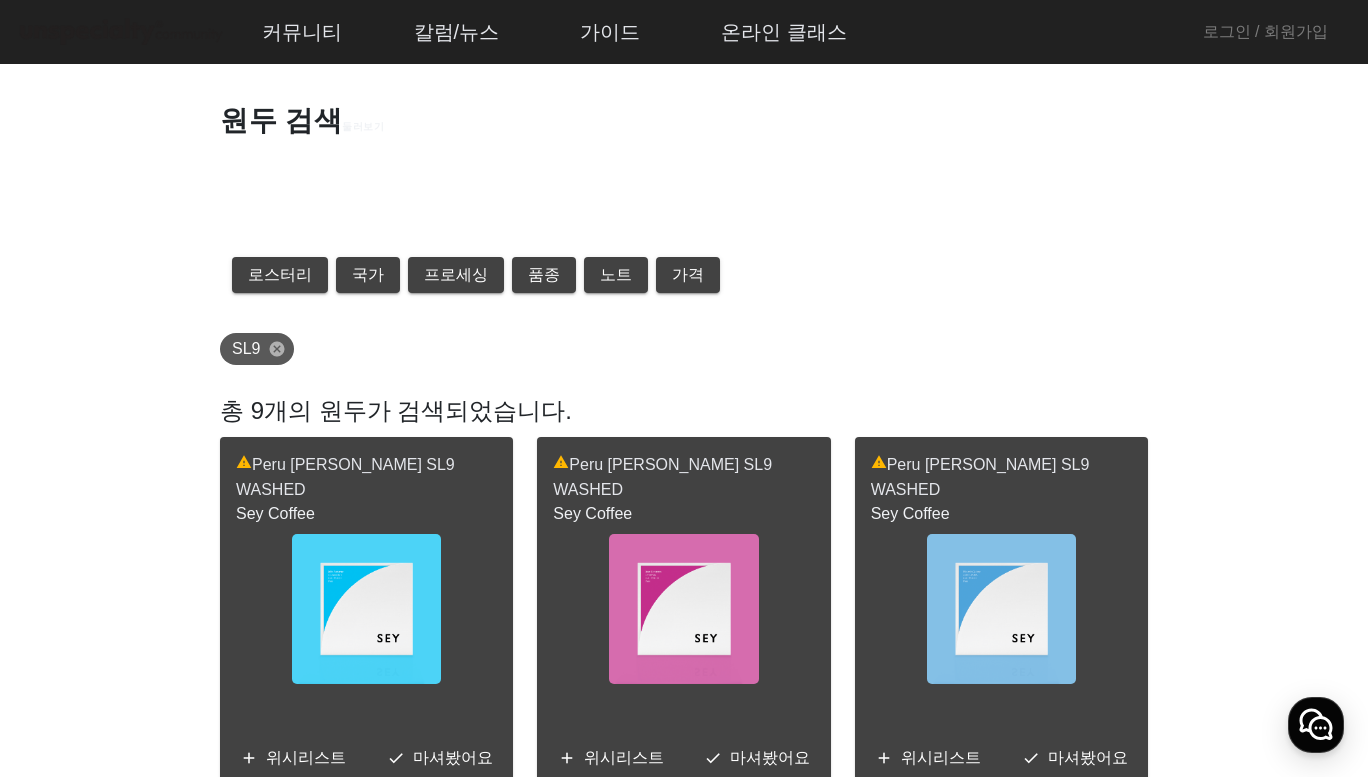 scroll, scrollTop: 1, scrollLeft: 0, axis: vertical 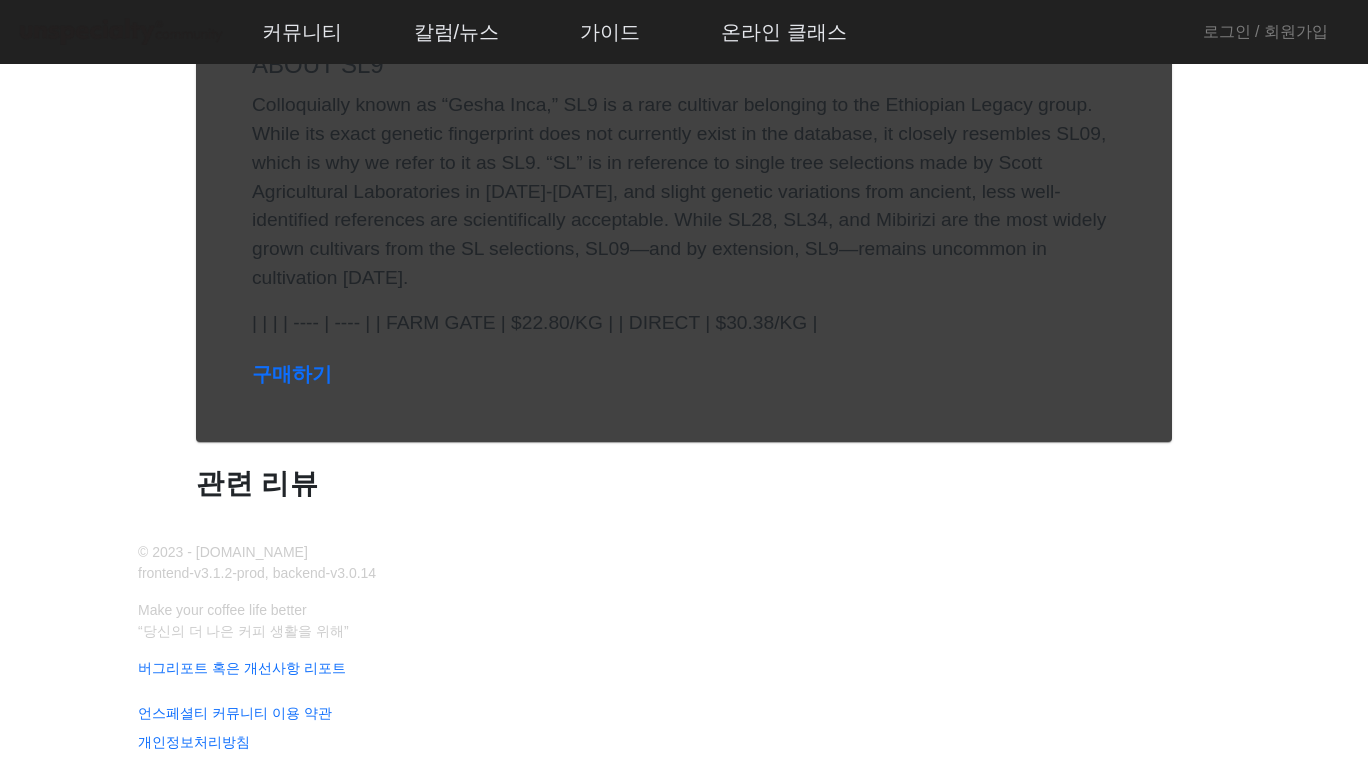 click on "구매하기" 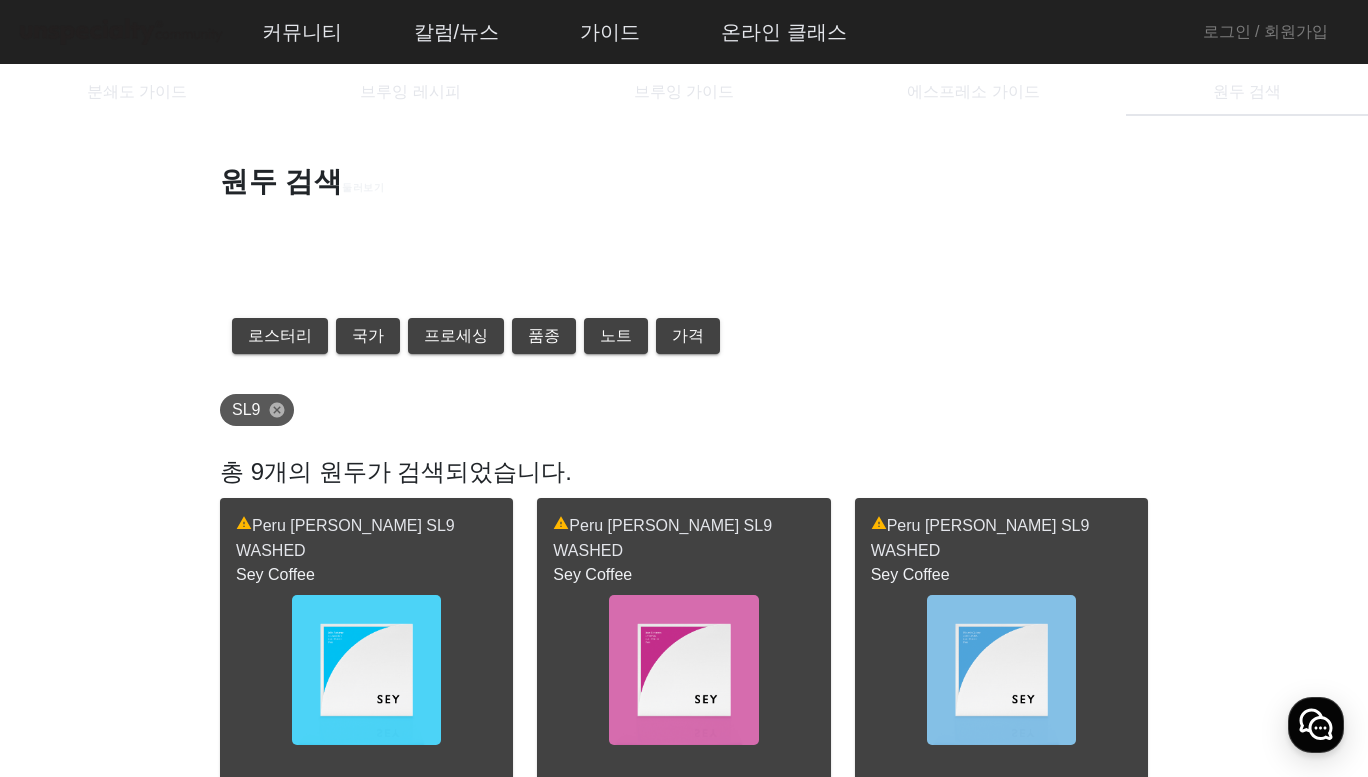 scroll, scrollTop: 666, scrollLeft: 0, axis: vertical 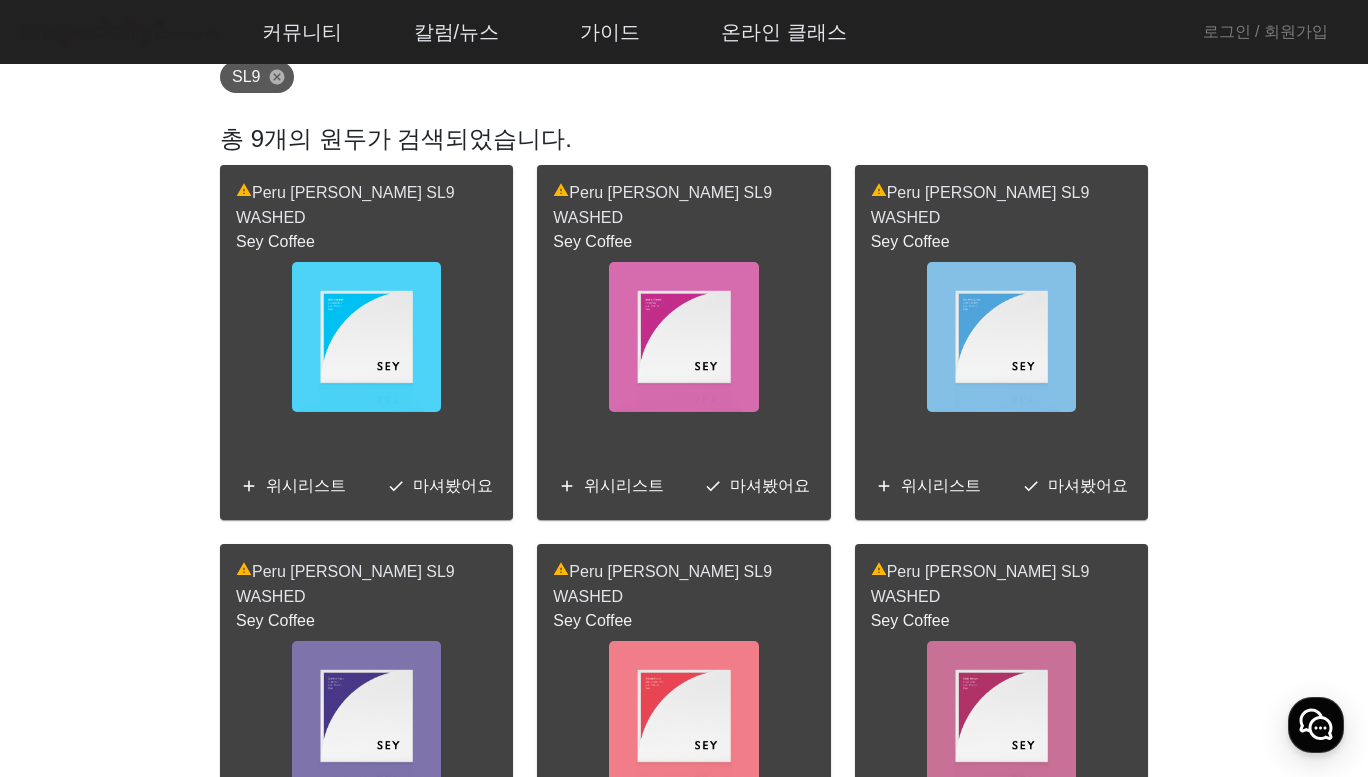 click 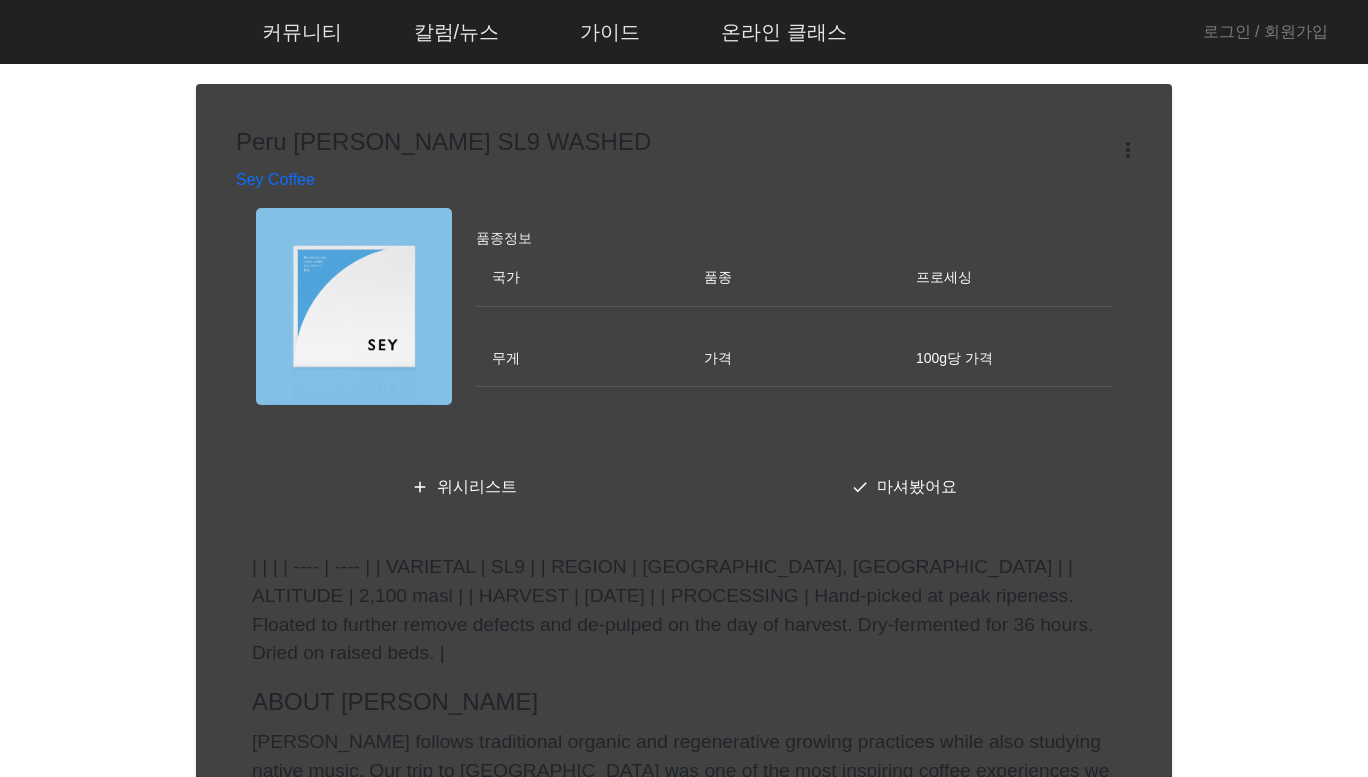 scroll, scrollTop: 333, scrollLeft: 0, axis: vertical 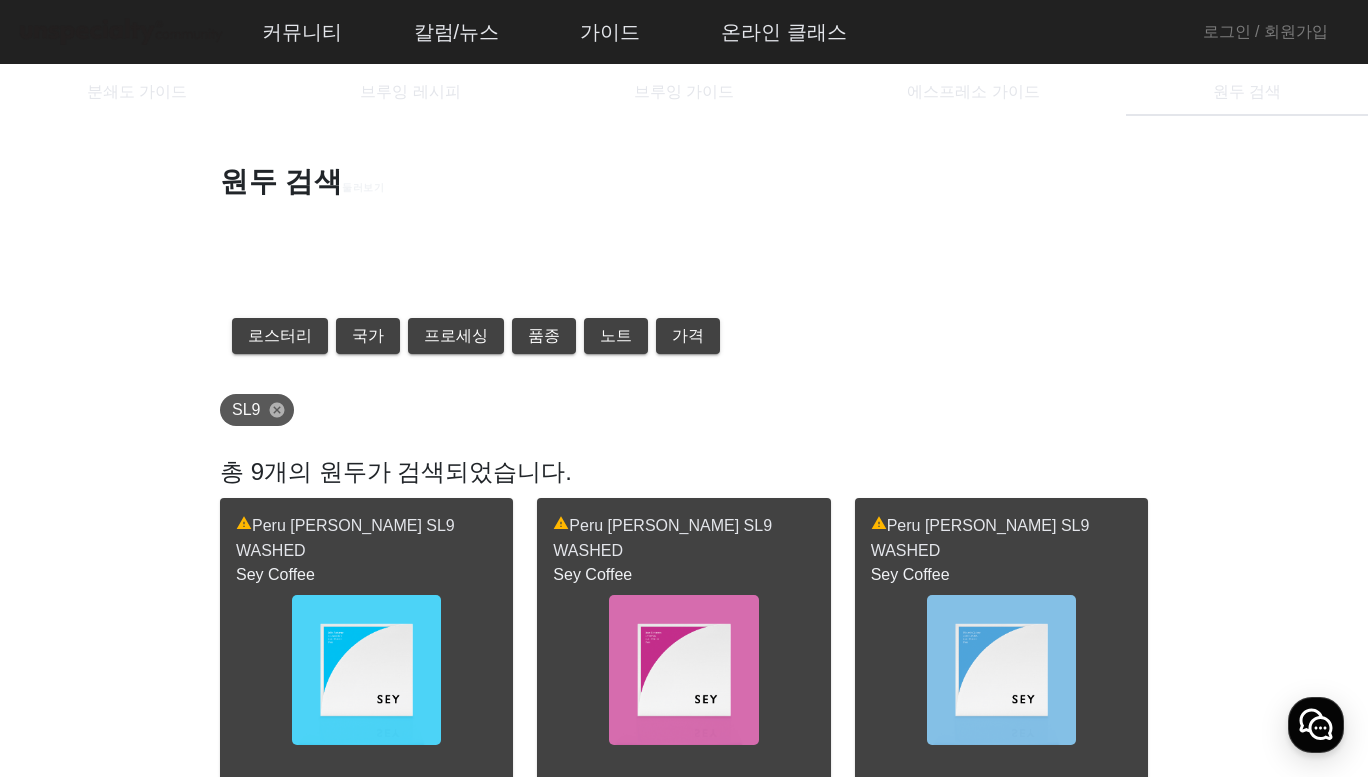 click 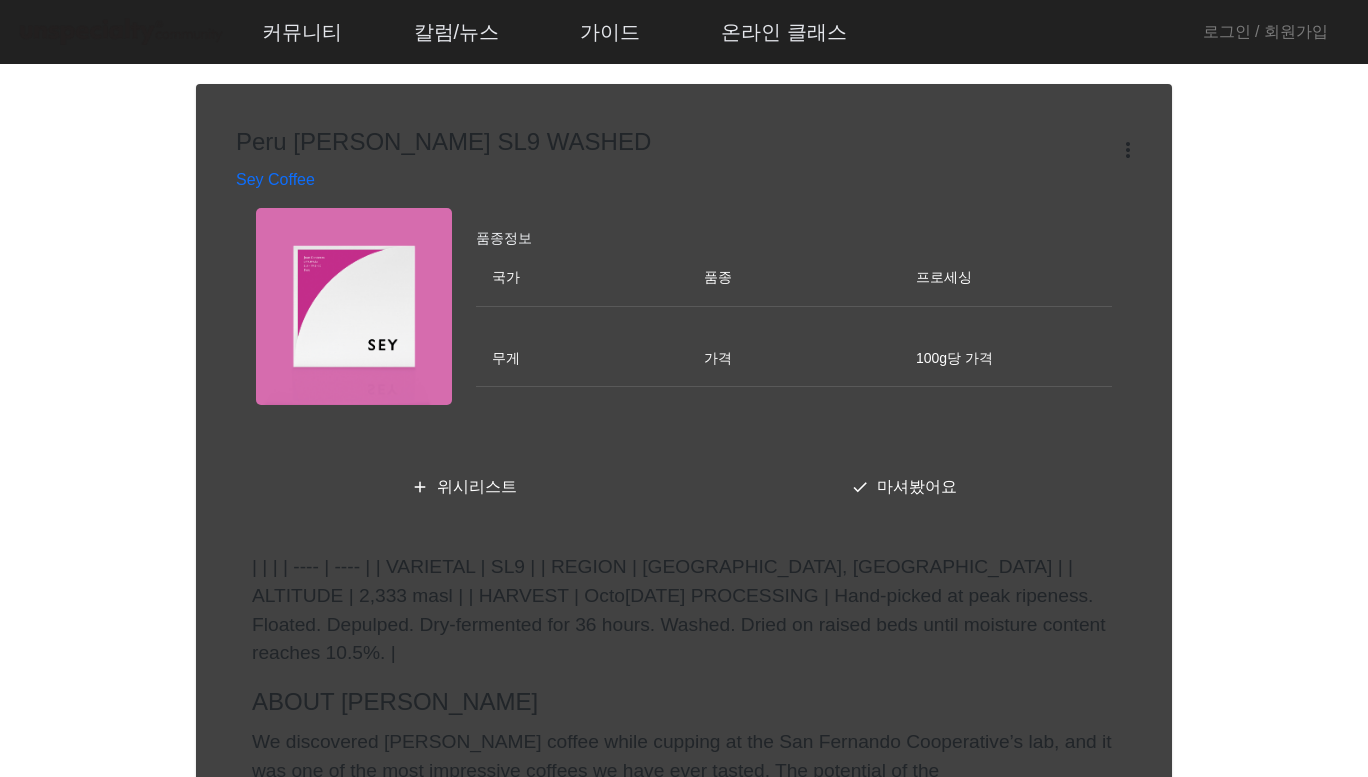 scroll, scrollTop: 899, scrollLeft: 0, axis: vertical 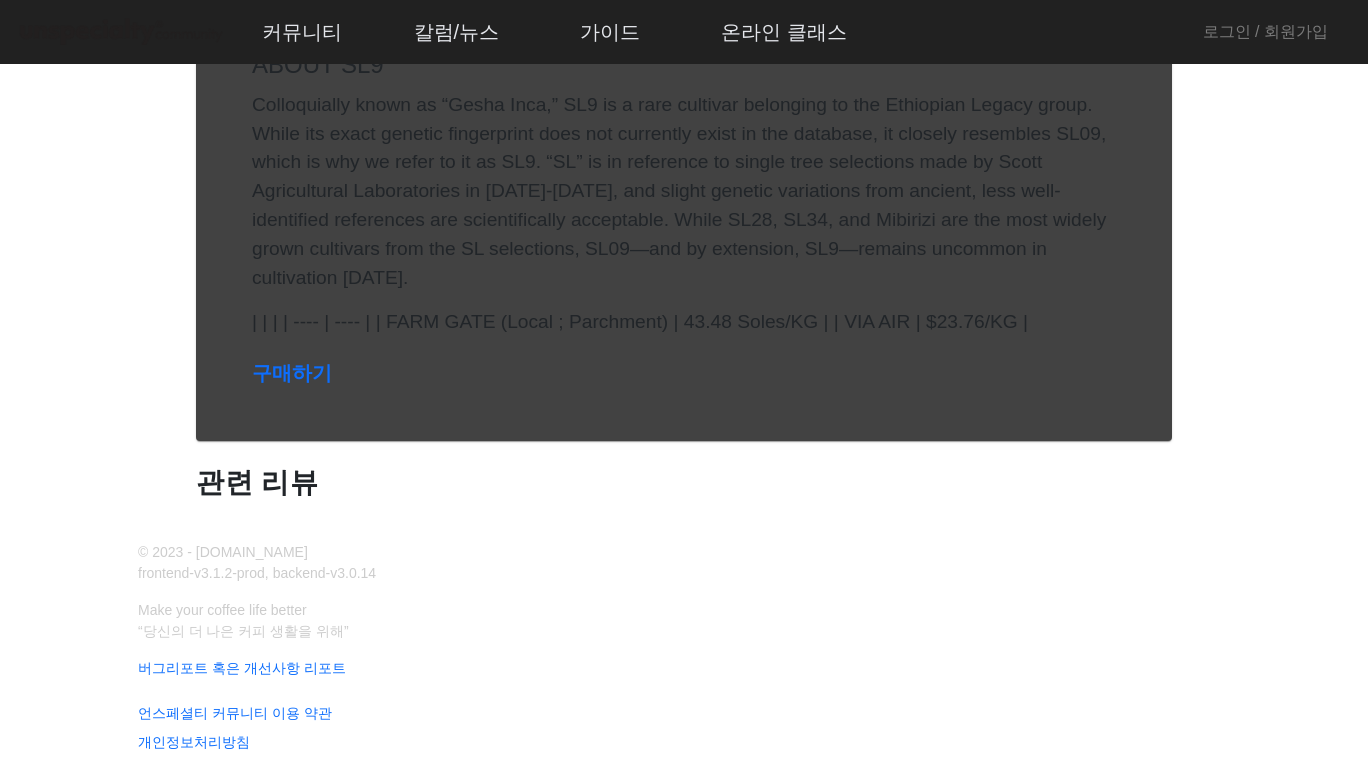 click on "구매하기" 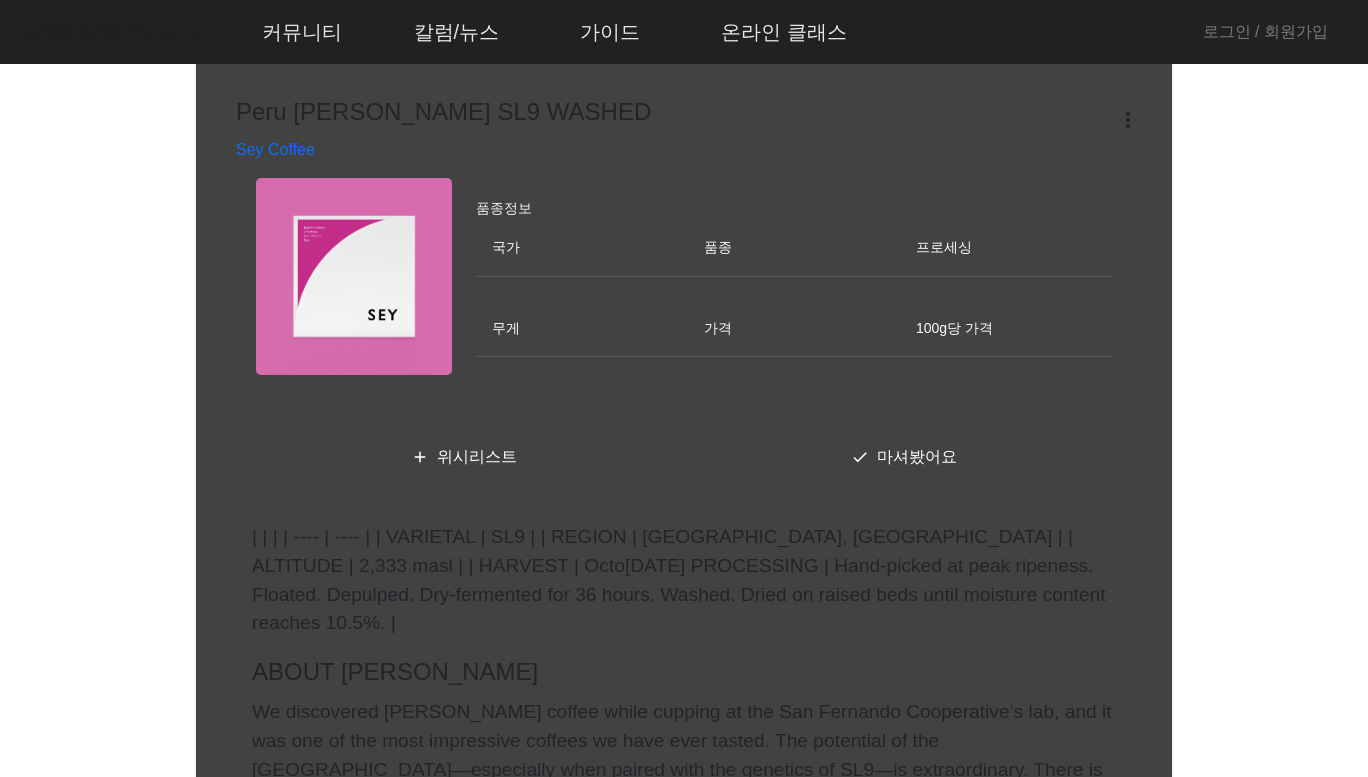 scroll, scrollTop: 0, scrollLeft: 0, axis: both 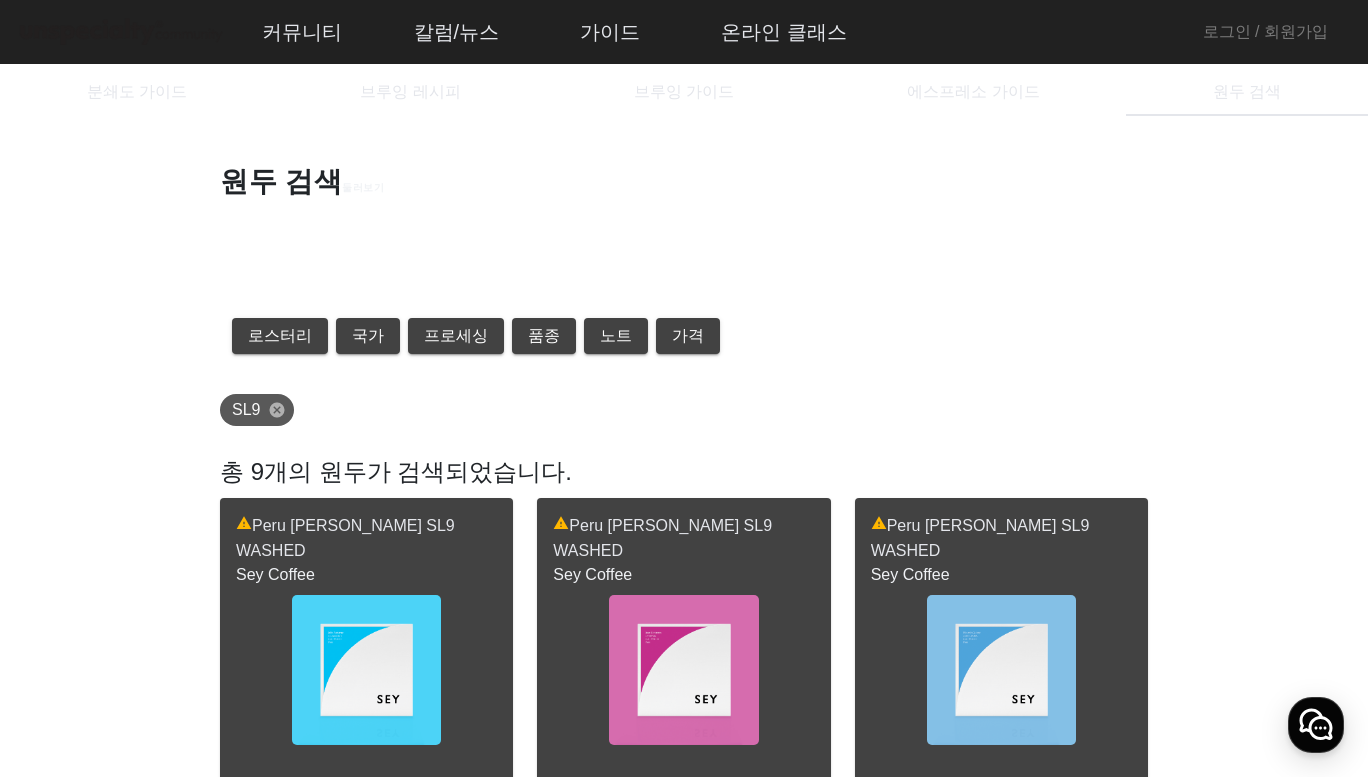 click 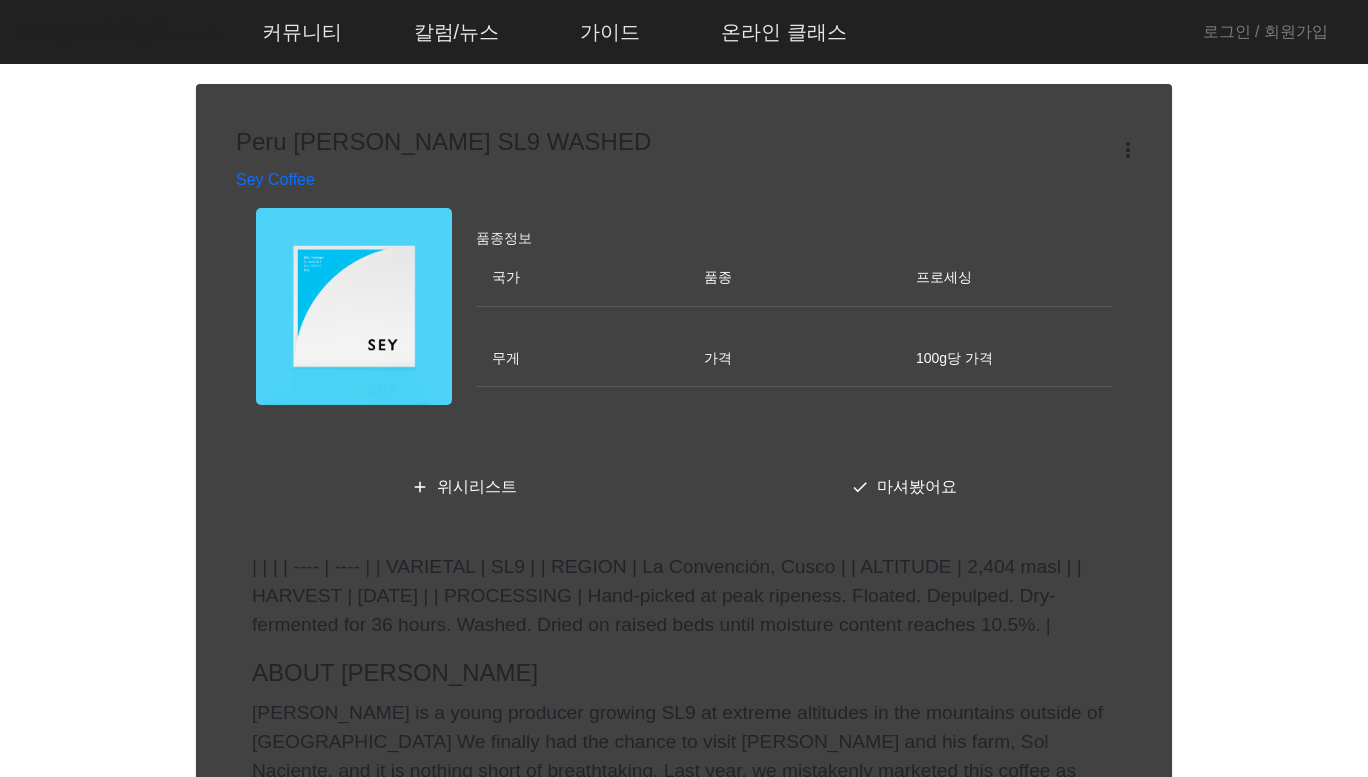 scroll, scrollTop: 870, scrollLeft: 0, axis: vertical 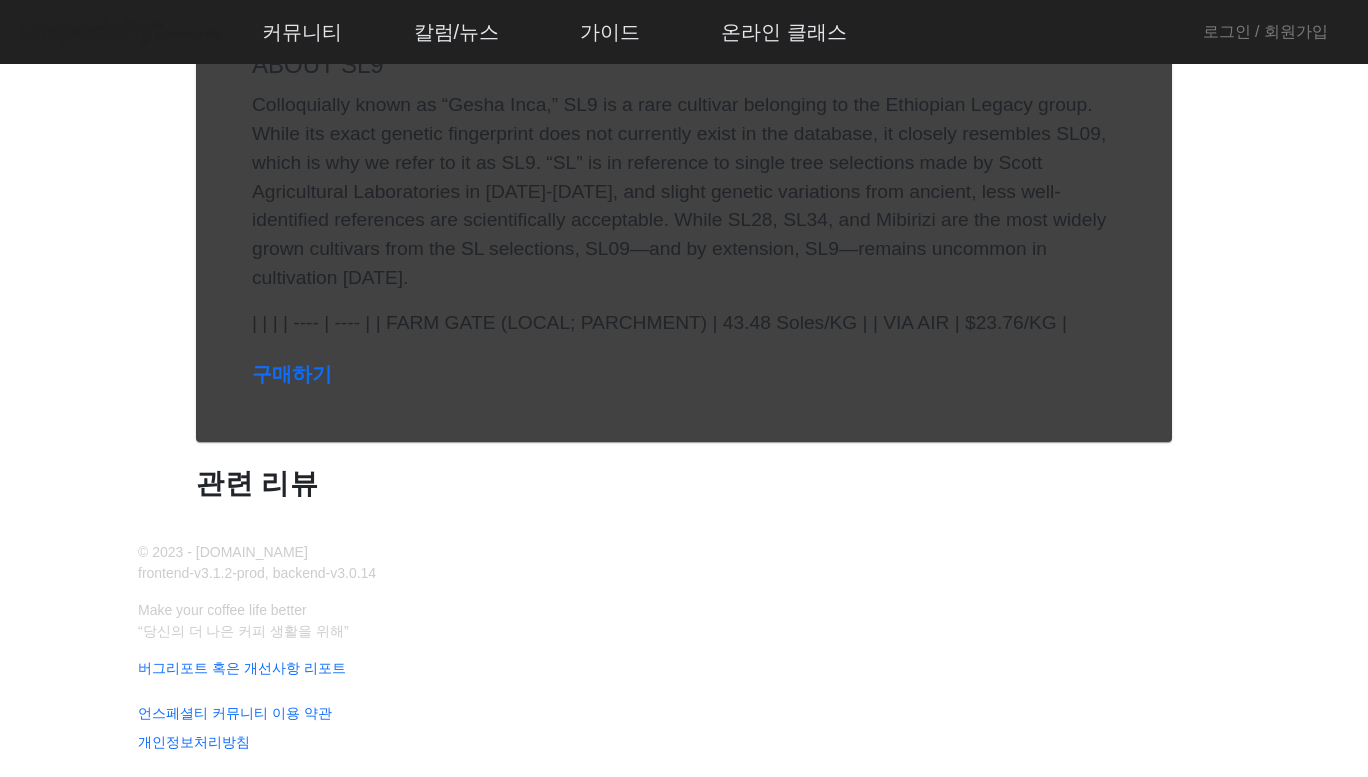 click on "구매하기" 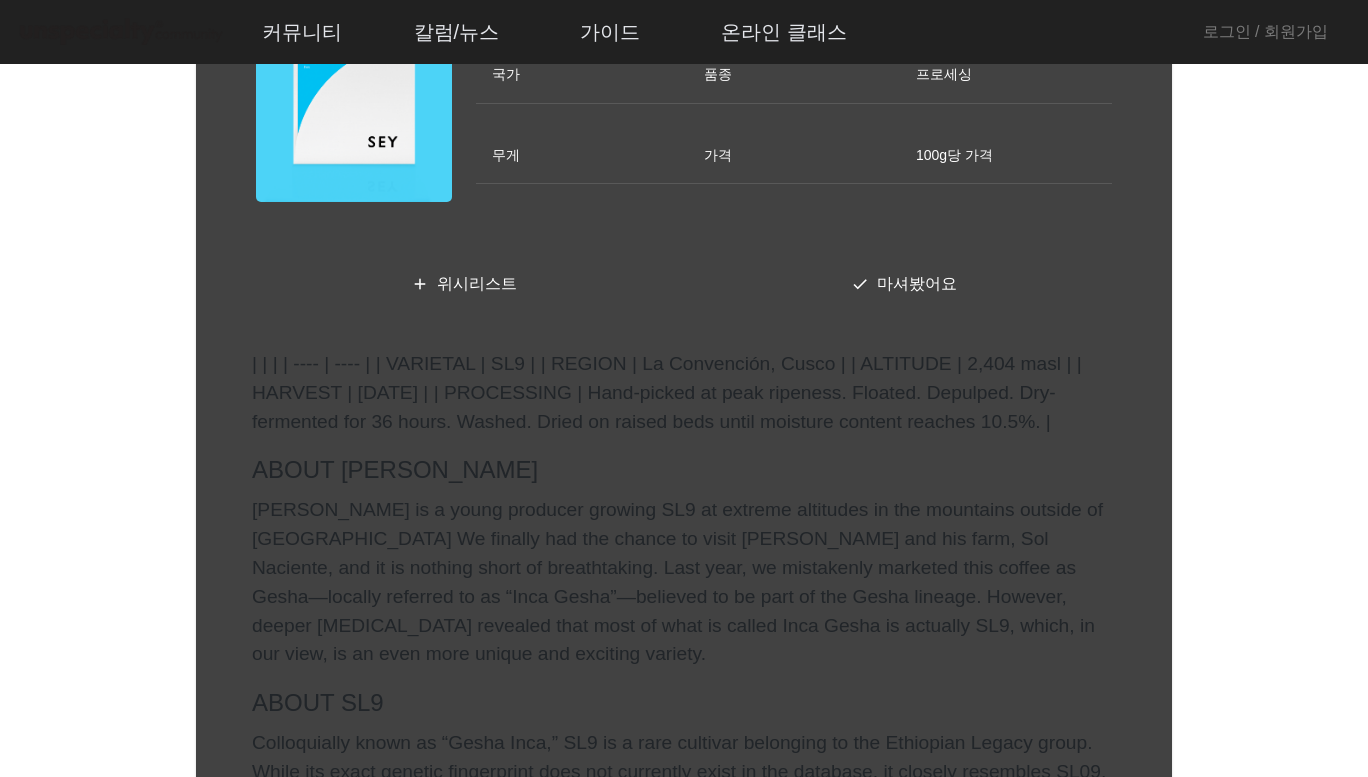 scroll, scrollTop: 0, scrollLeft: 0, axis: both 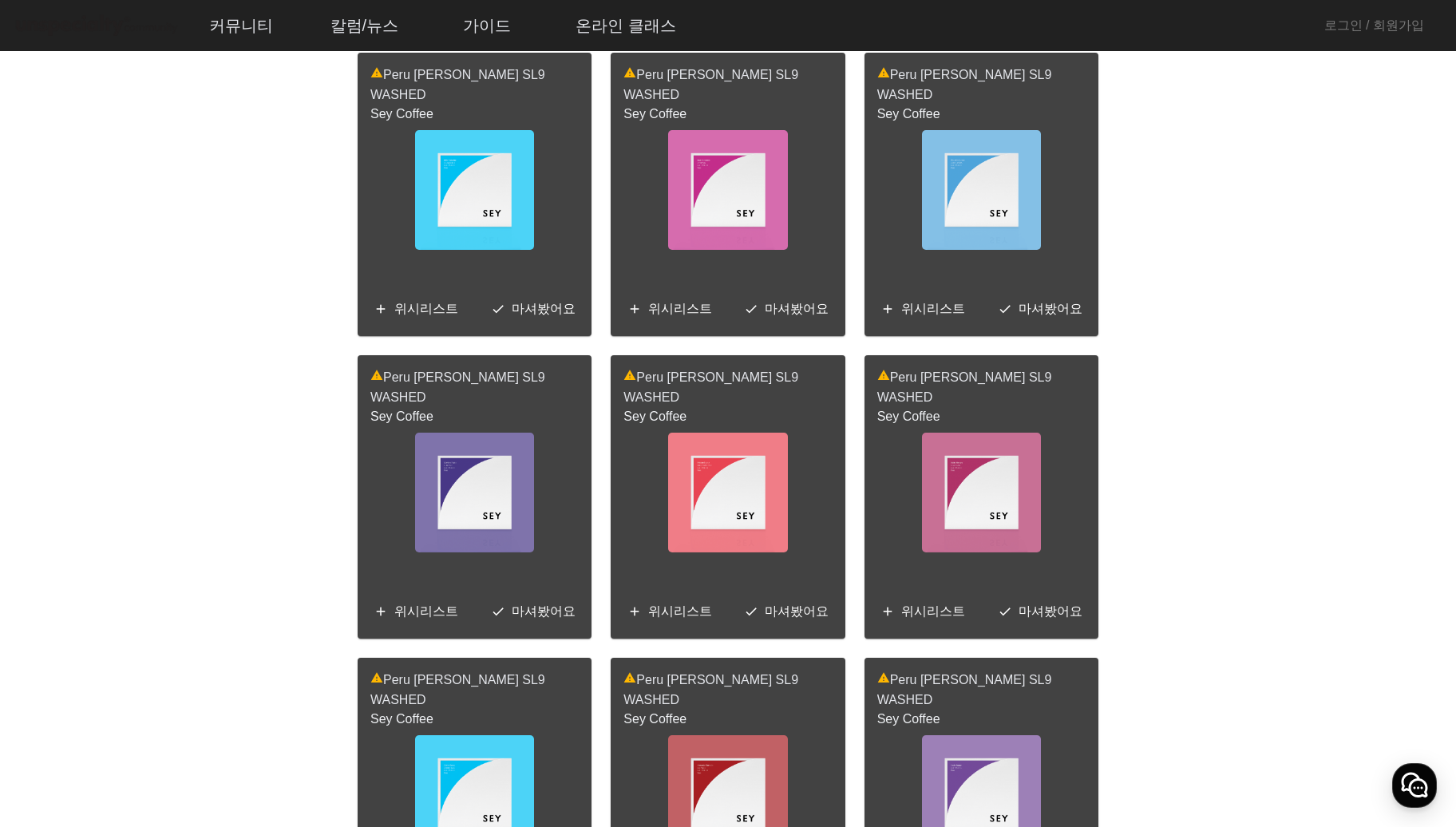 click on "주요 이벤트" at bounding box center [0, 0] 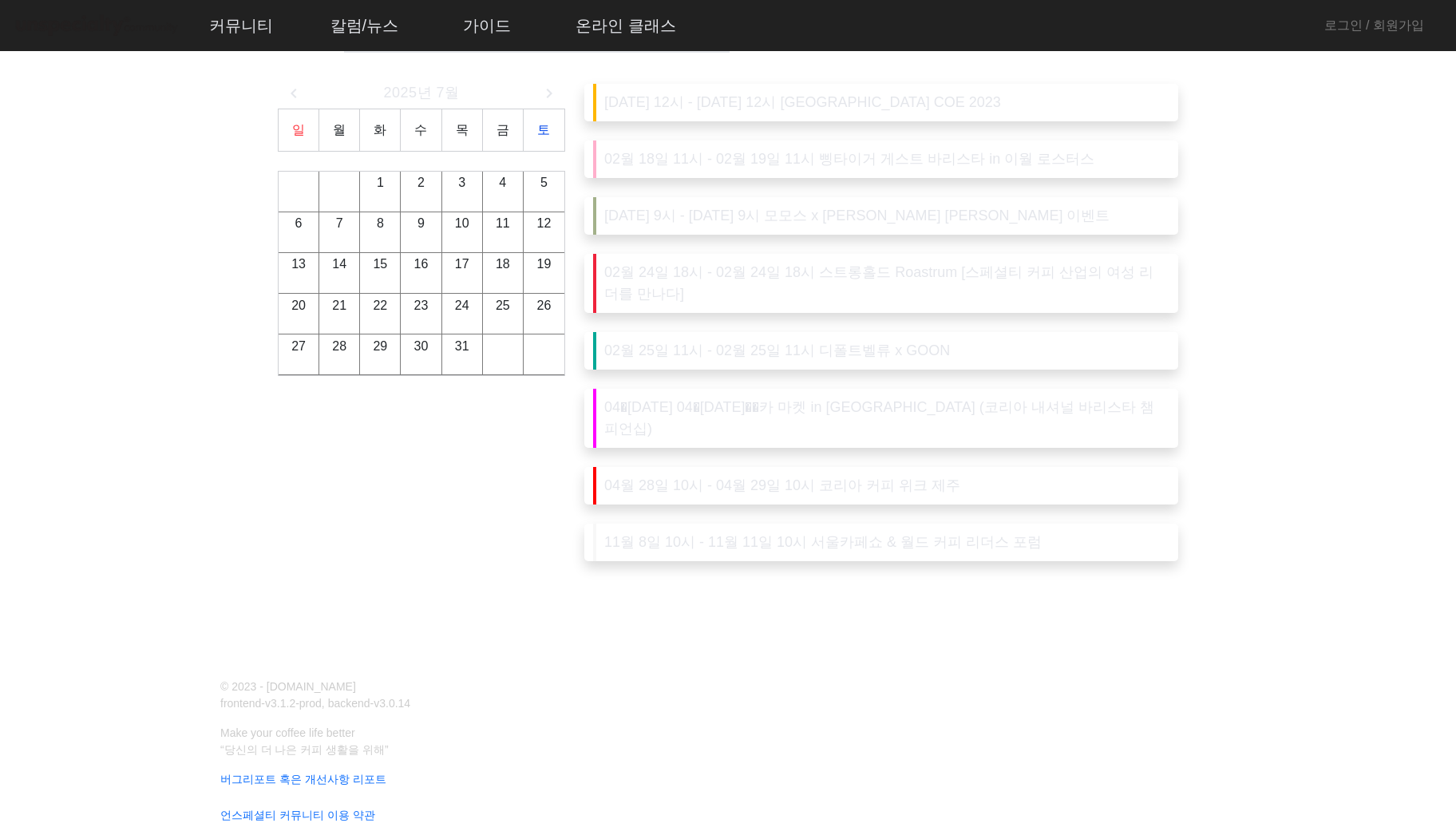scroll, scrollTop: 0, scrollLeft: 0, axis: both 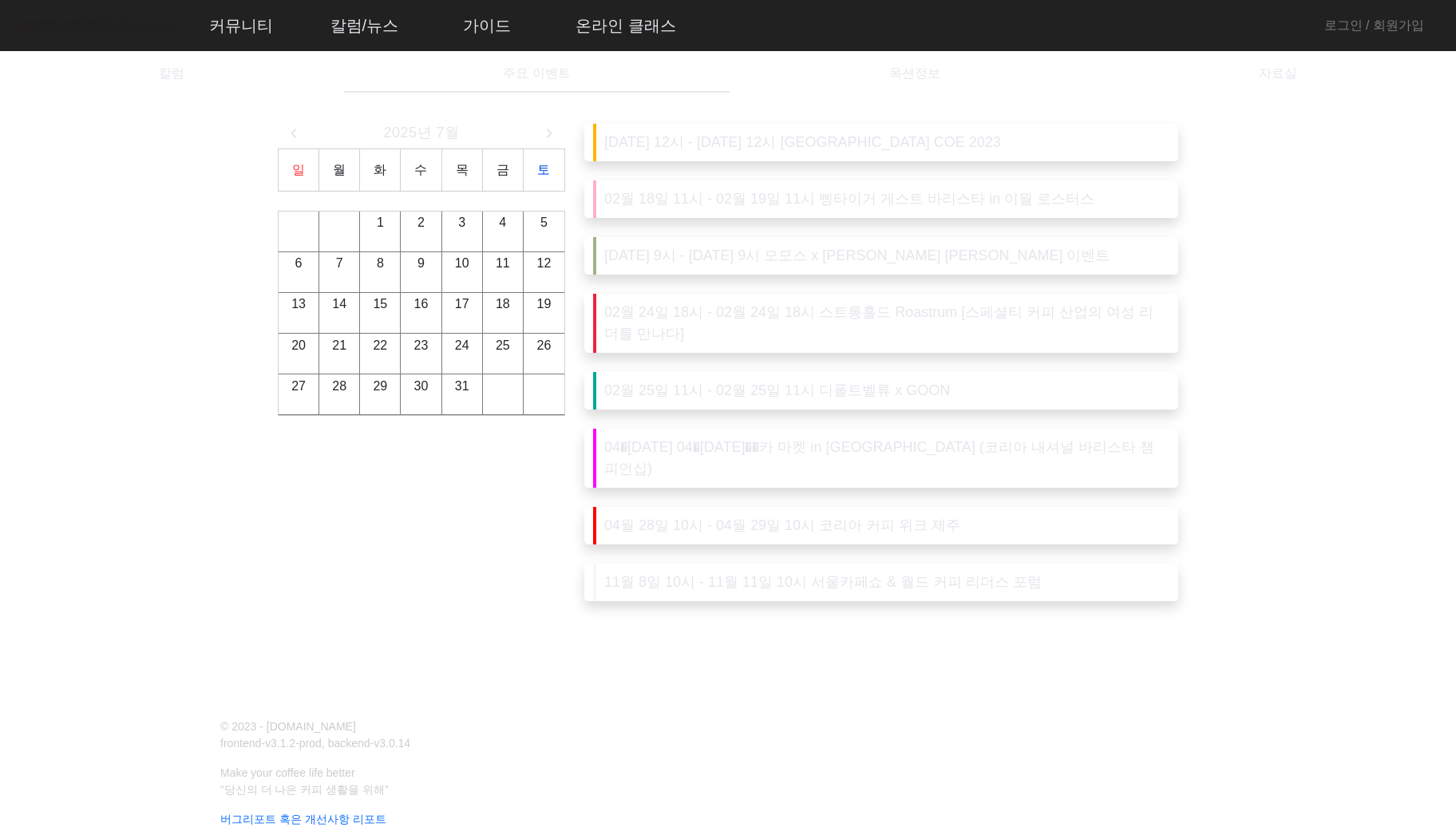 click on "옥션정보" at bounding box center [0, 0] 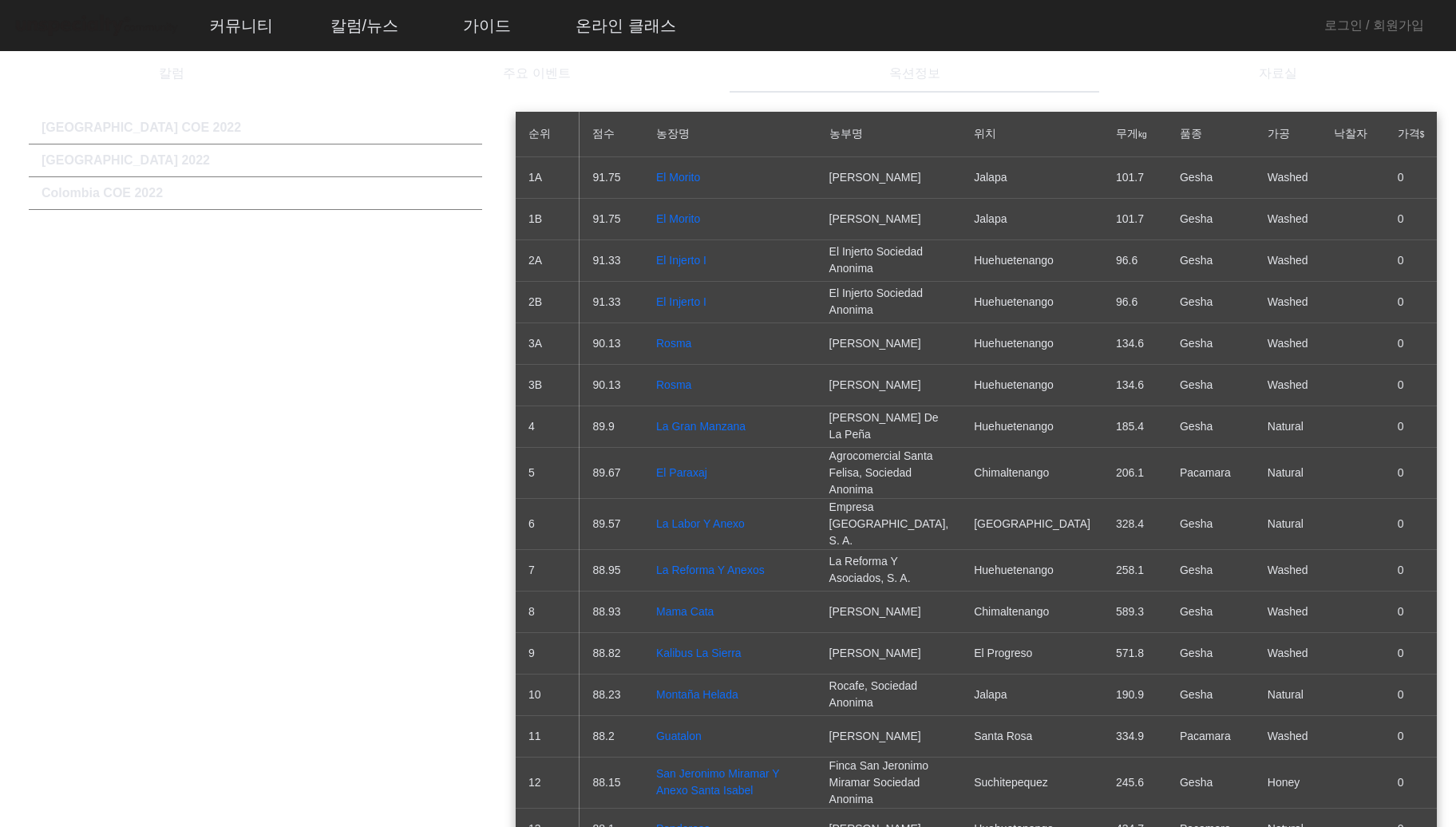 click on "자료실" at bounding box center [0, 0] 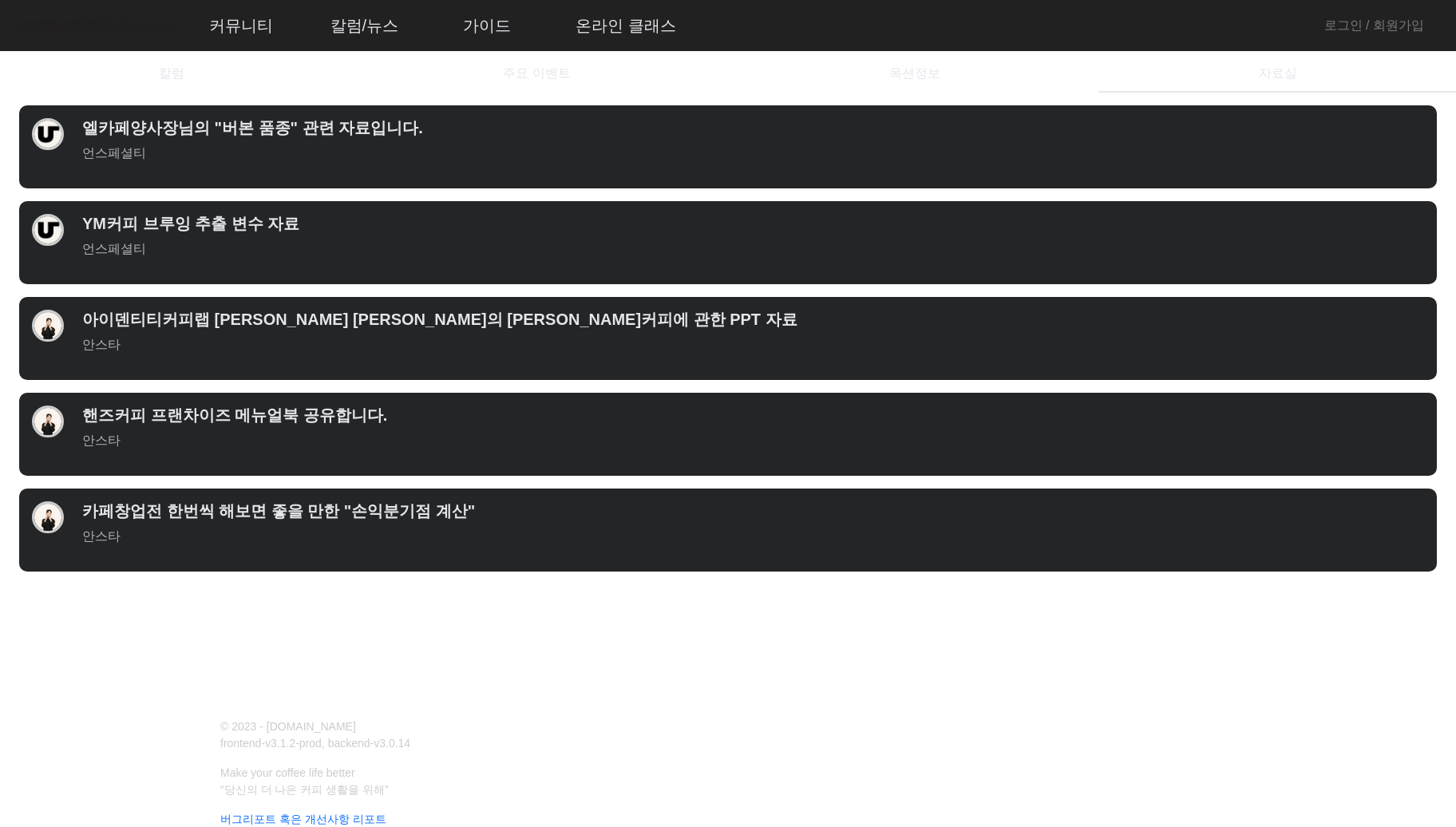 click on "카페창업전 한번씩 해보면 좋을 만한 "손익분기점 계산"" at bounding box center [753, 511] 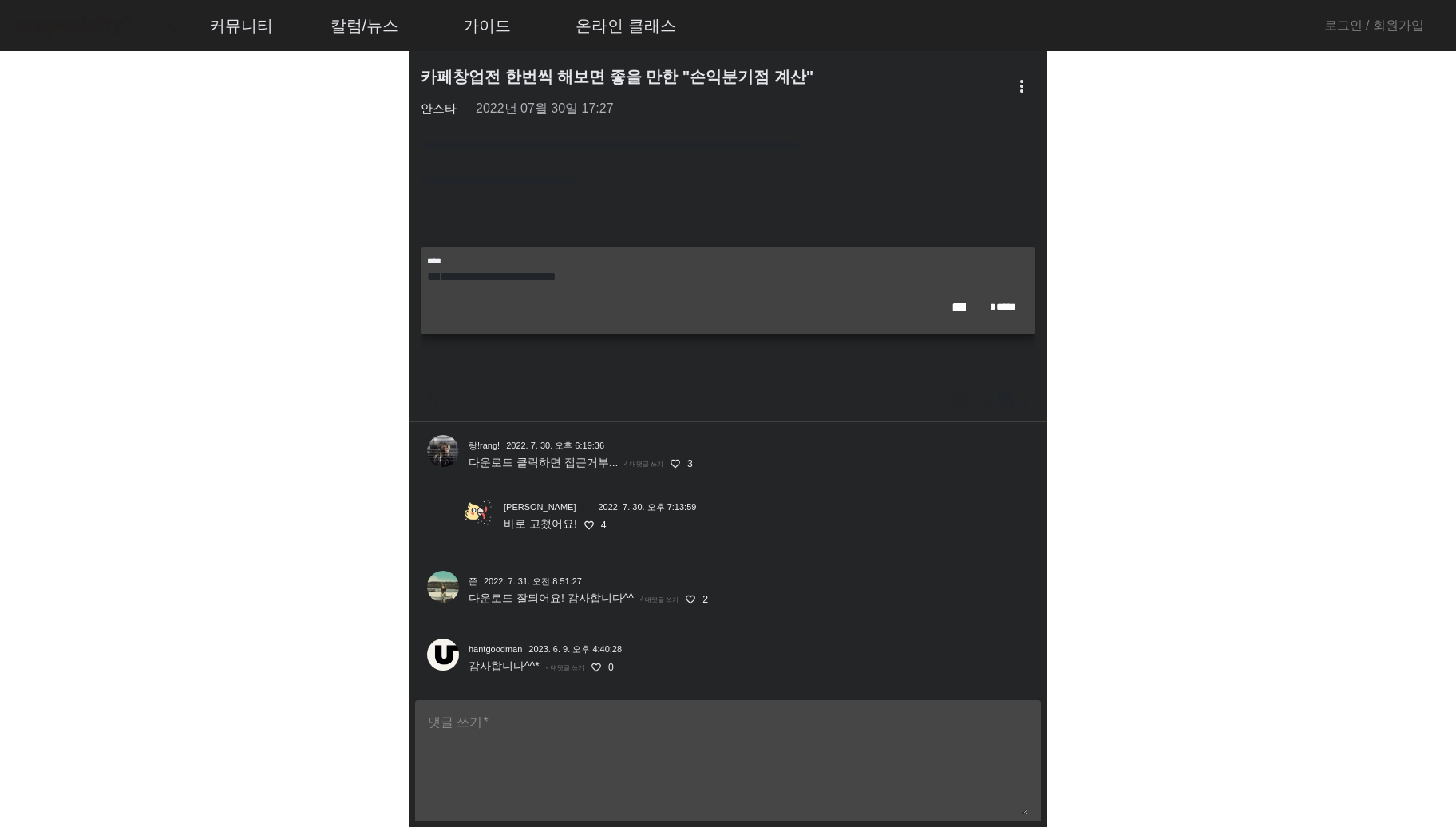 click on "**********" 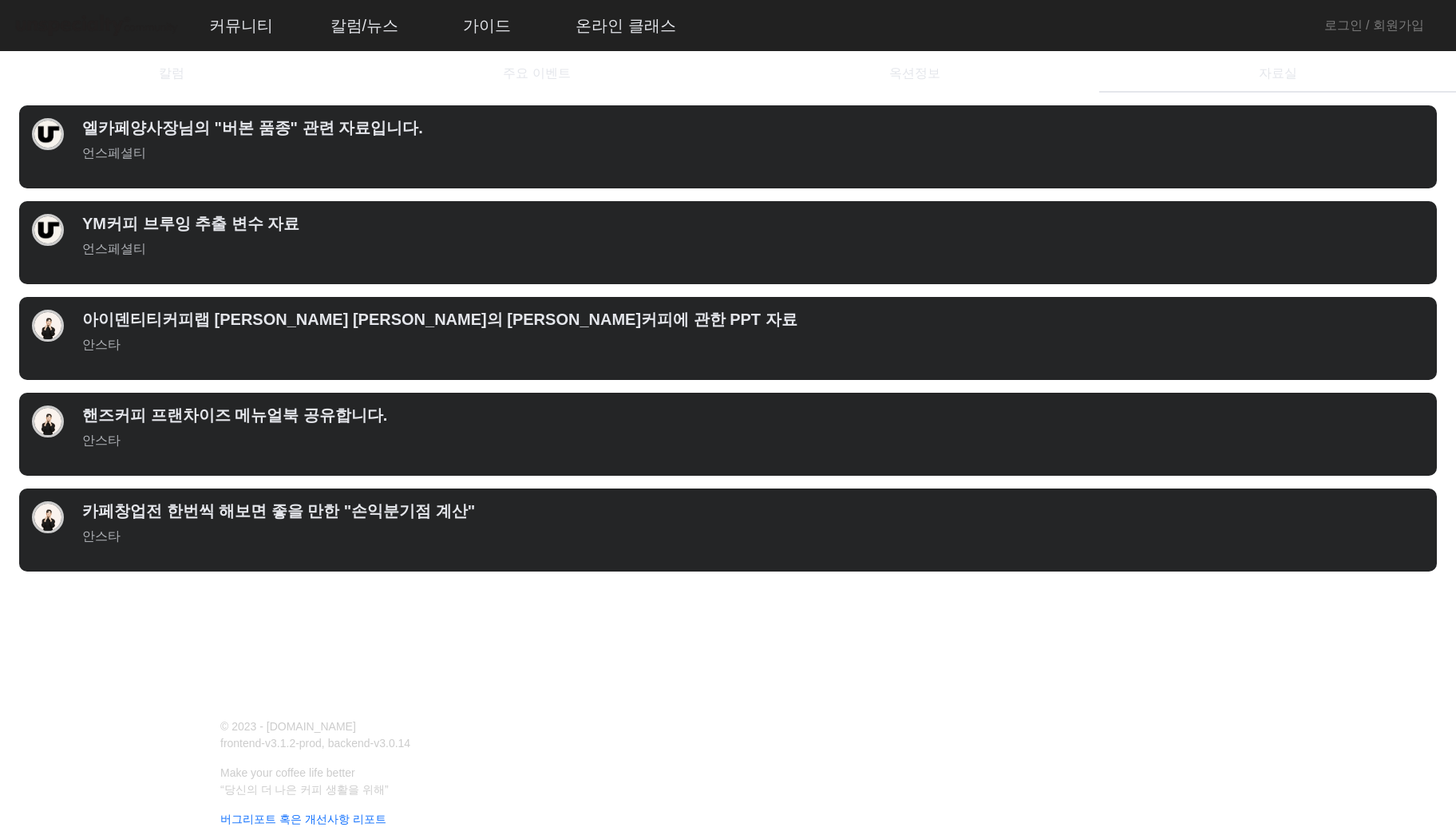 click on "핸즈커피 프랜차이즈 메뉴얼북 공유합니다." at bounding box center [753, 415] 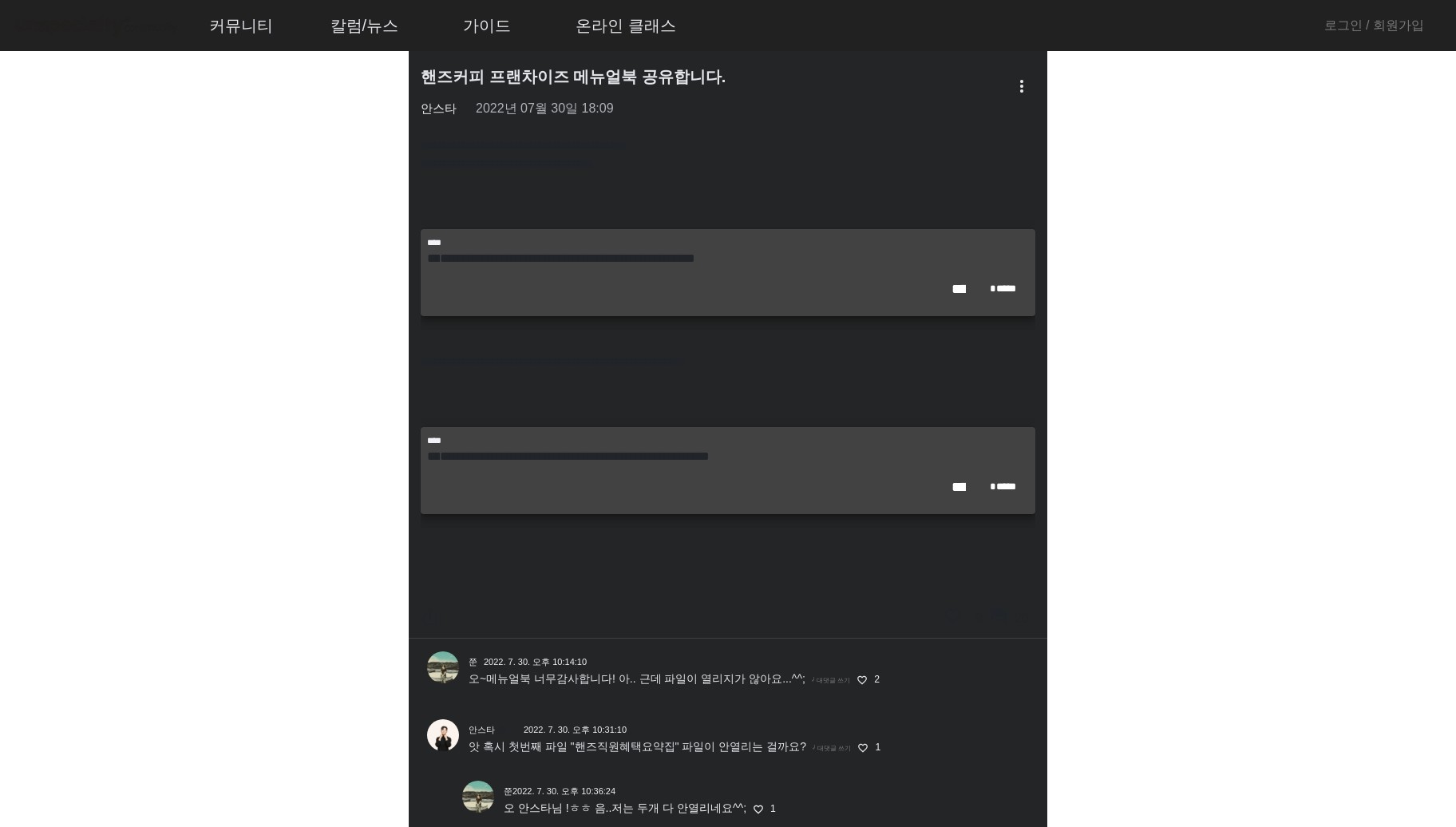 click on "**********" 